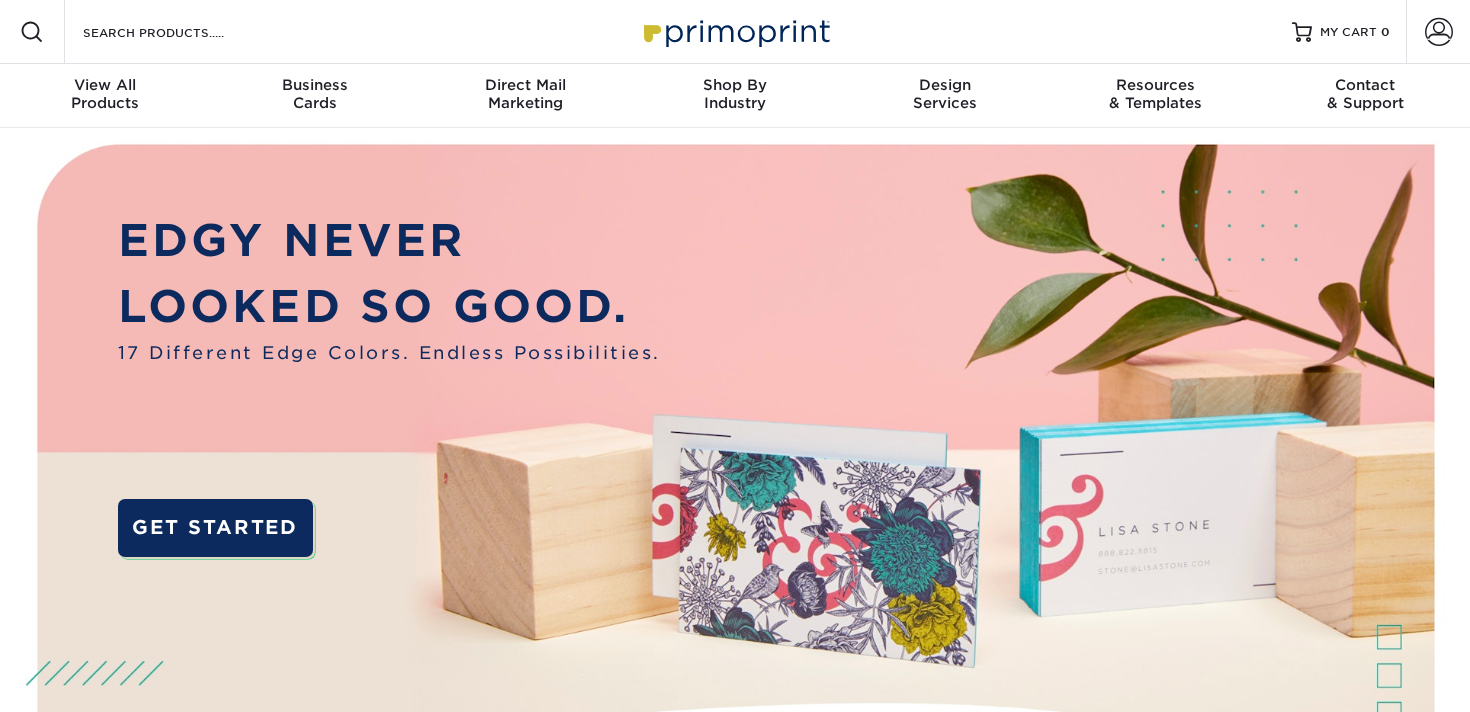scroll, scrollTop: 0, scrollLeft: 0, axis: both 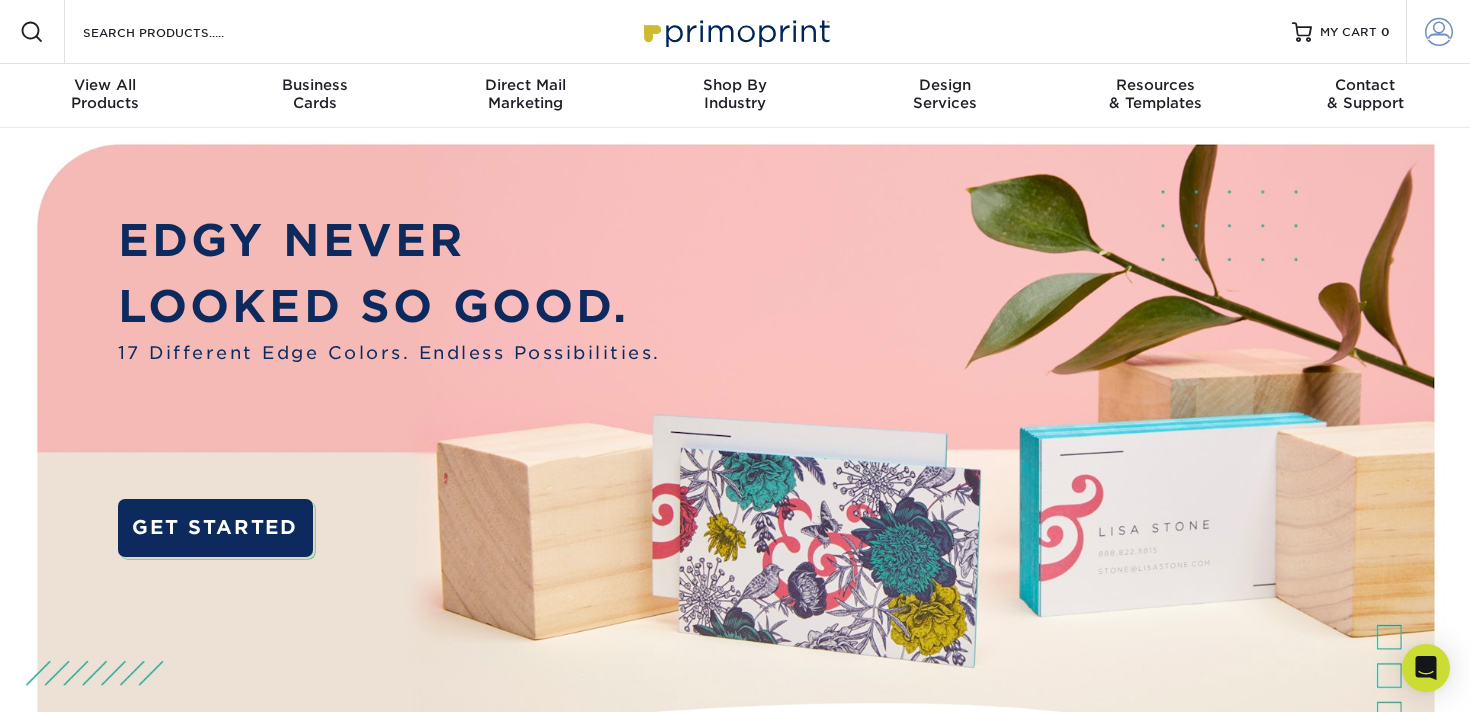 type on "[EMAIL]" 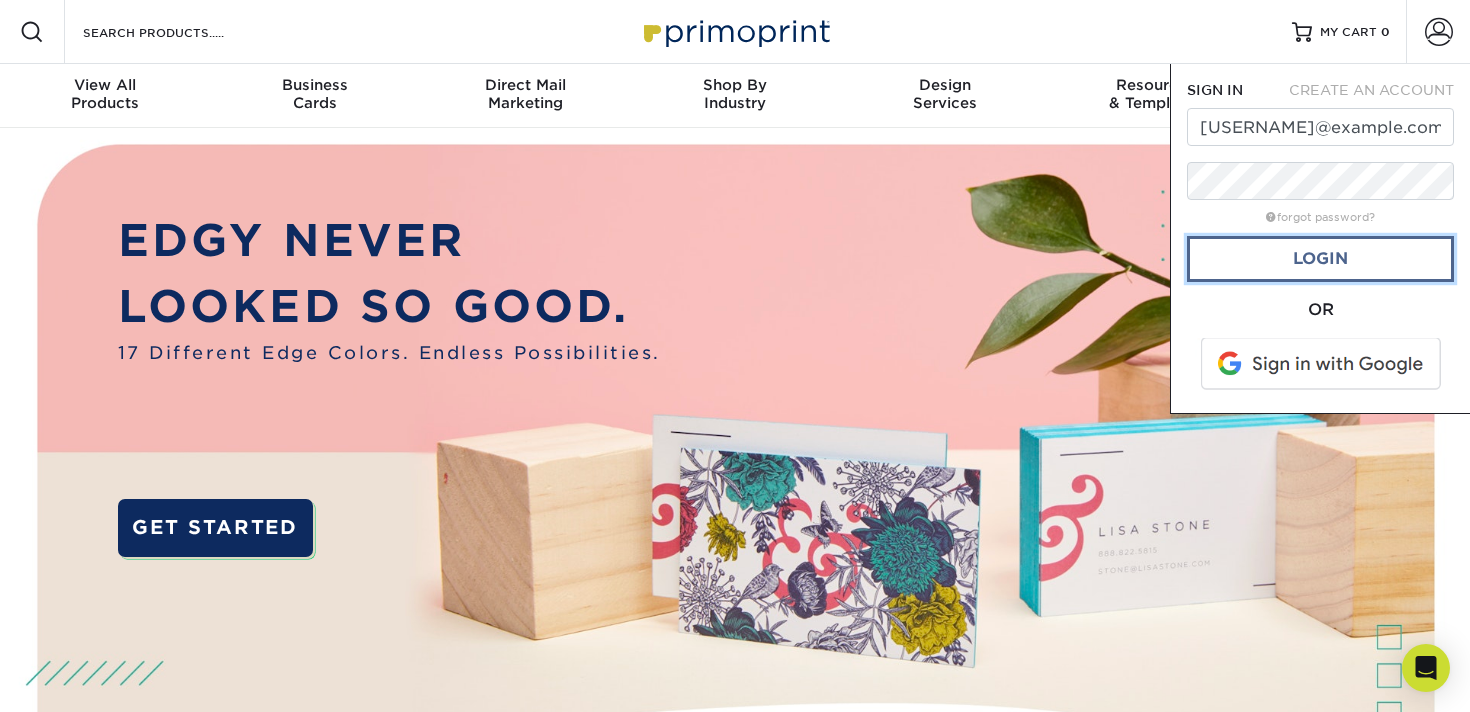 click on "Login" at bounding box center [1320, 259] 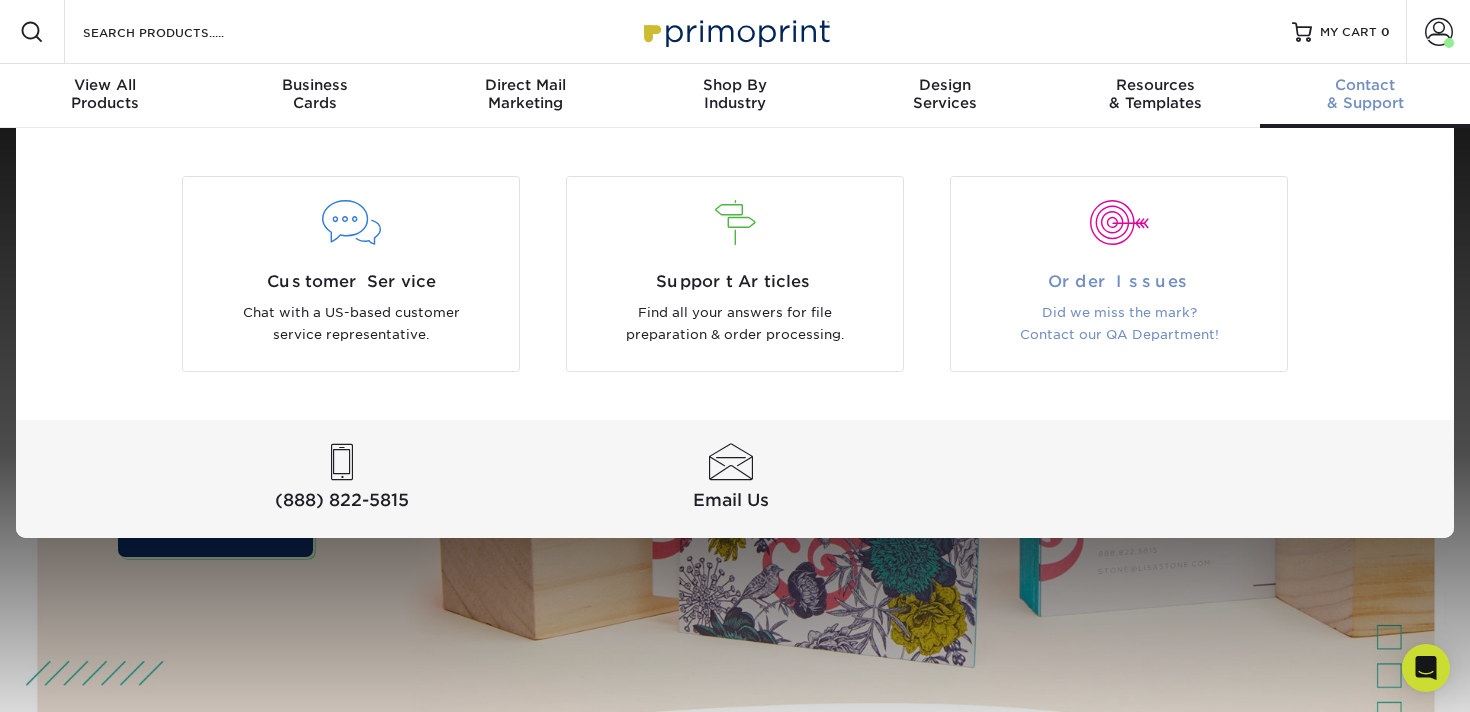 scroll, scrollTop: 1, scrollLeft: 0, axis: vertical 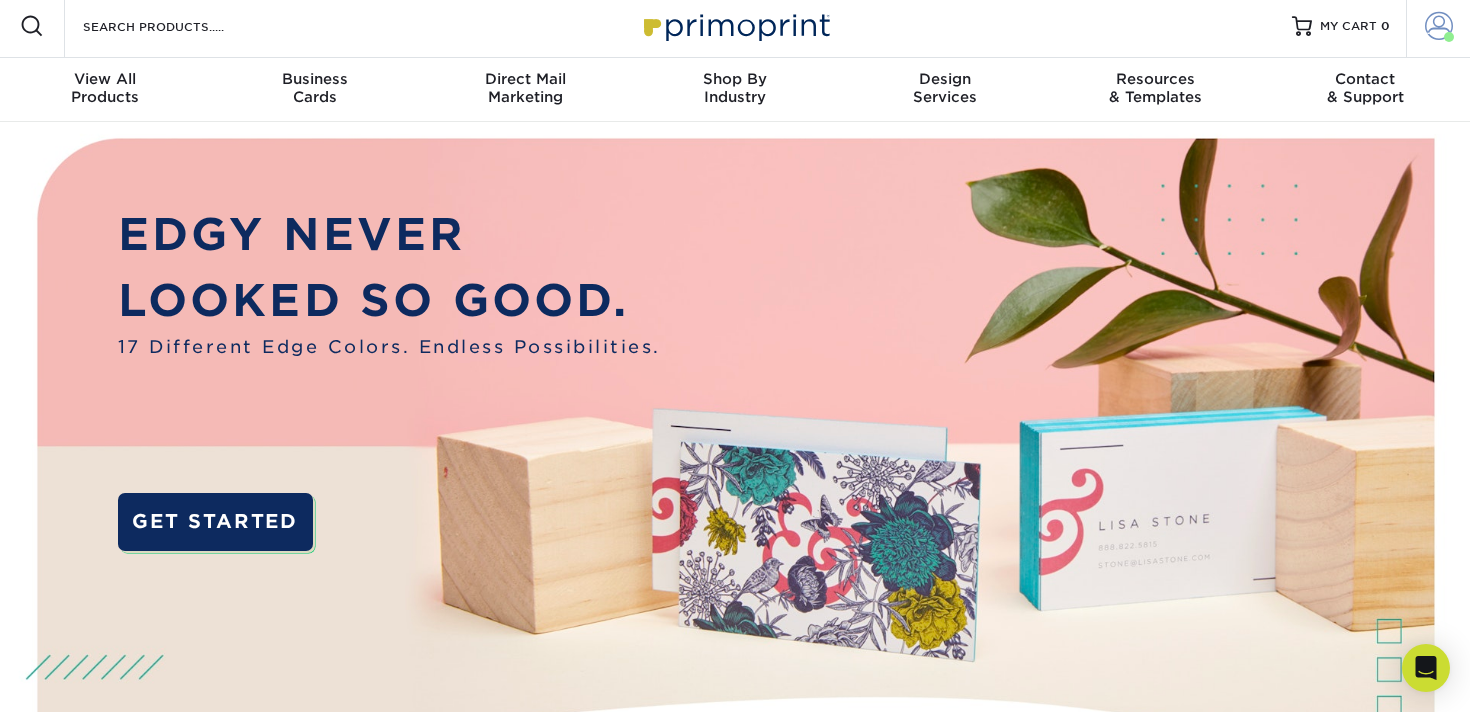 click at bounding box center (1439, 26) 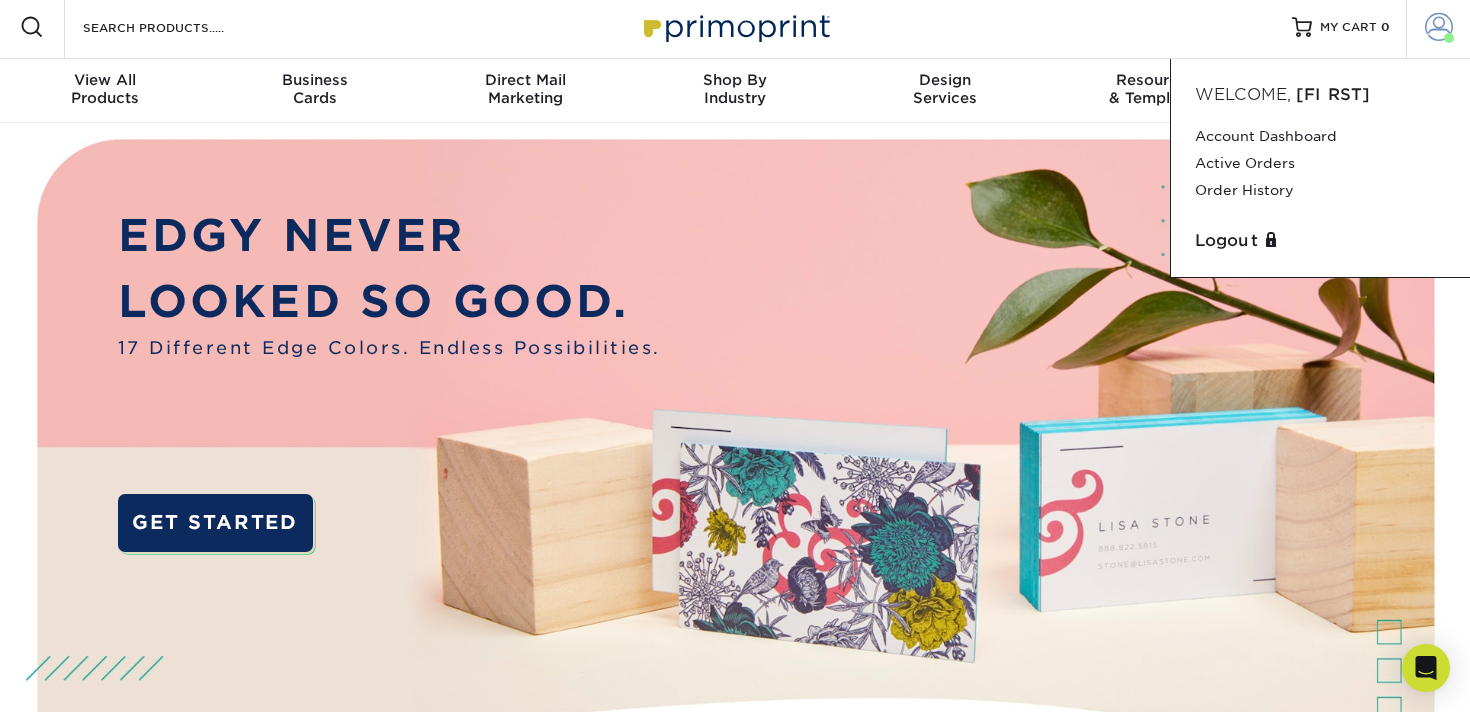 scroll, scrollTop: 1, scrollLeft: 0, axis: vertical 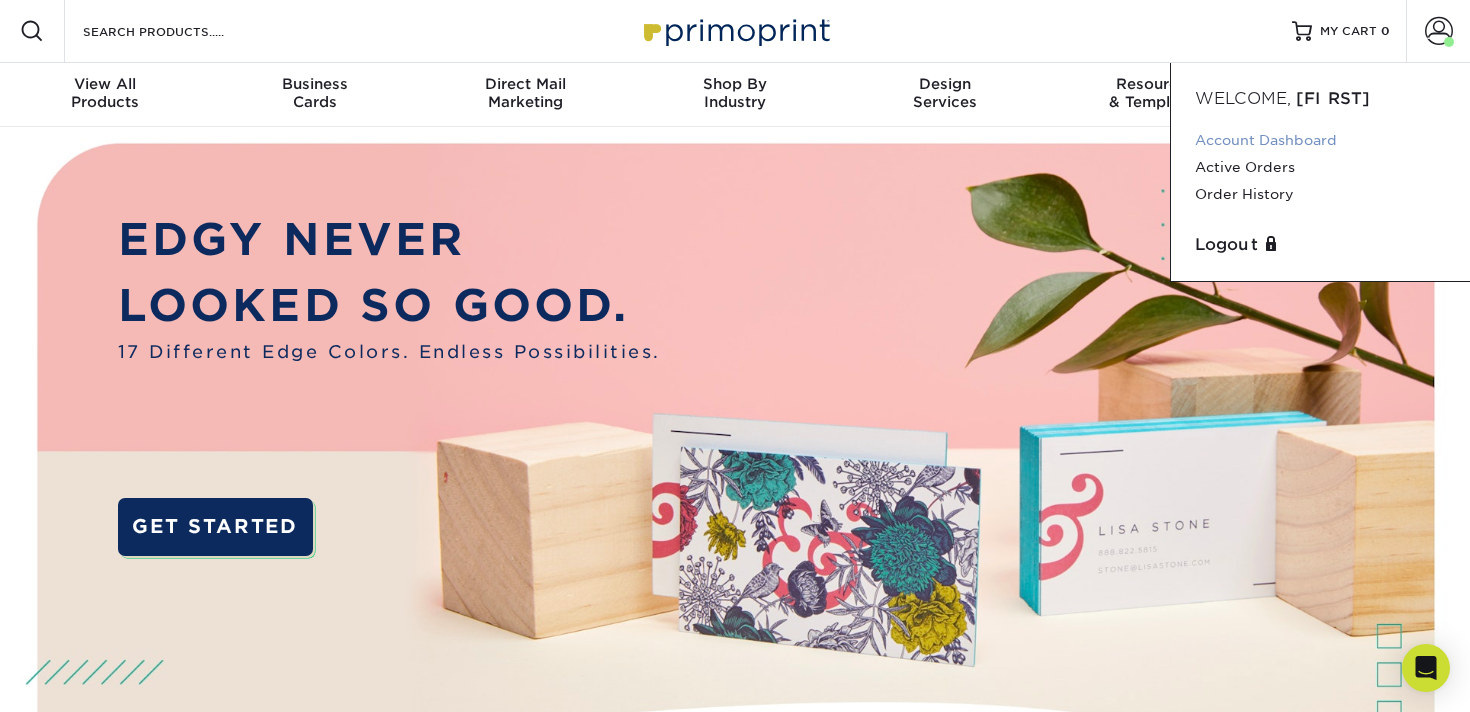 click on "Account Dashboard" at bounding box center (1320, 140) 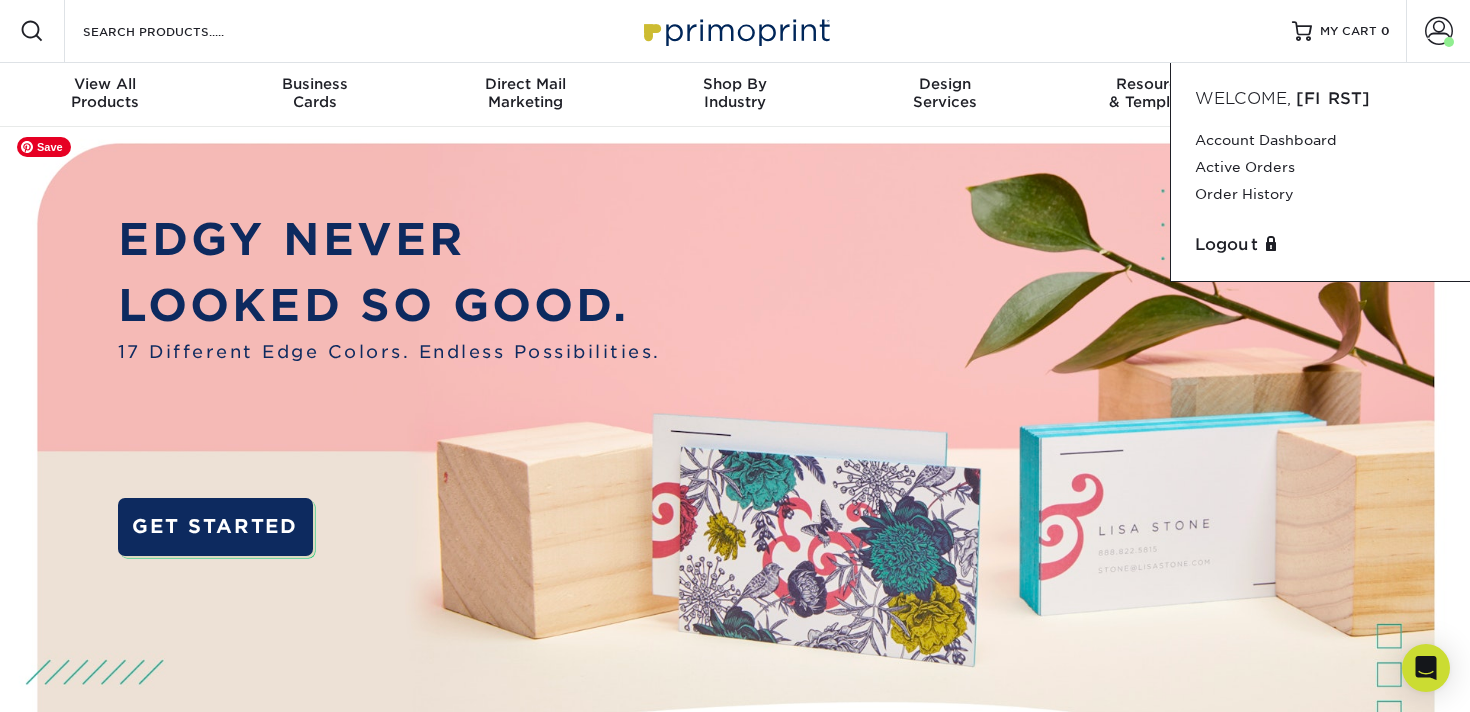 scroll, scrollTop: 0, scrollLeft: 0, axis: both 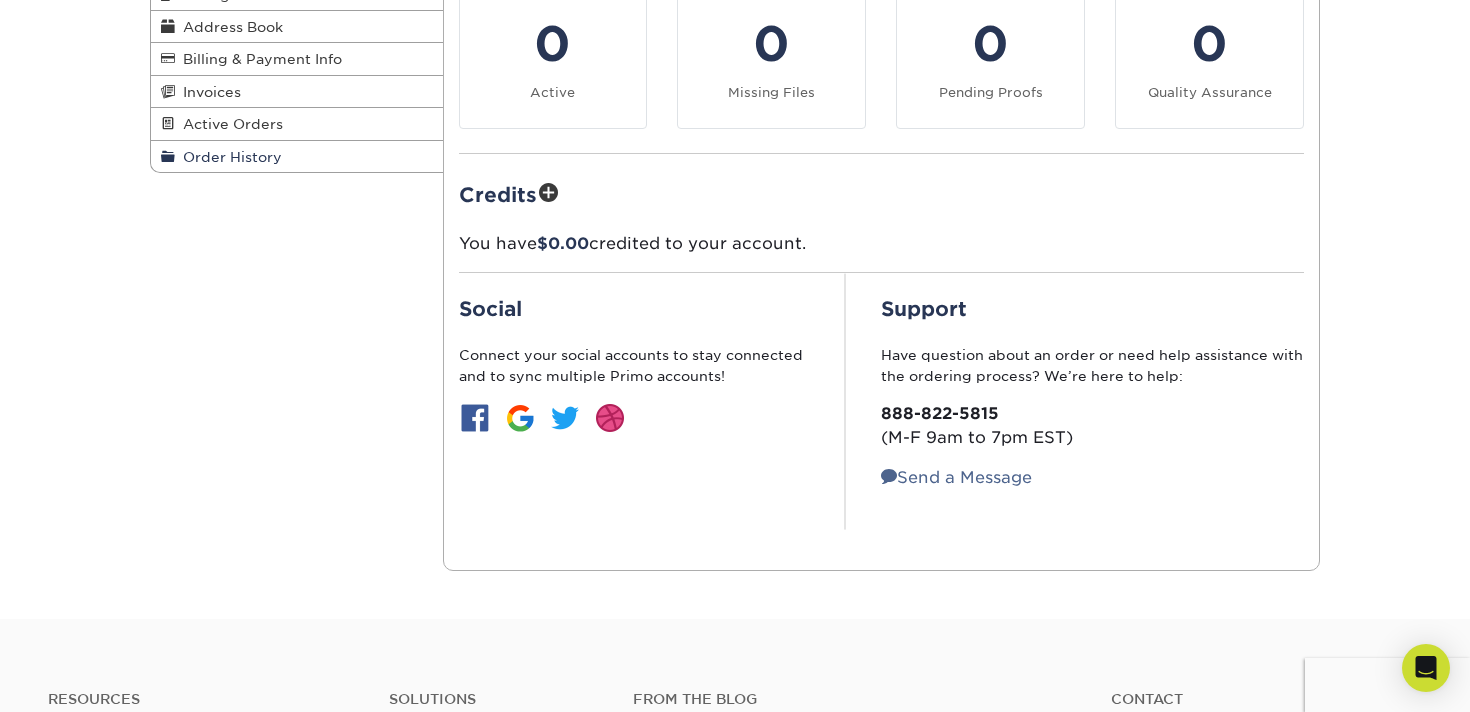 click on "Order History" at bounding box center (228, 157) 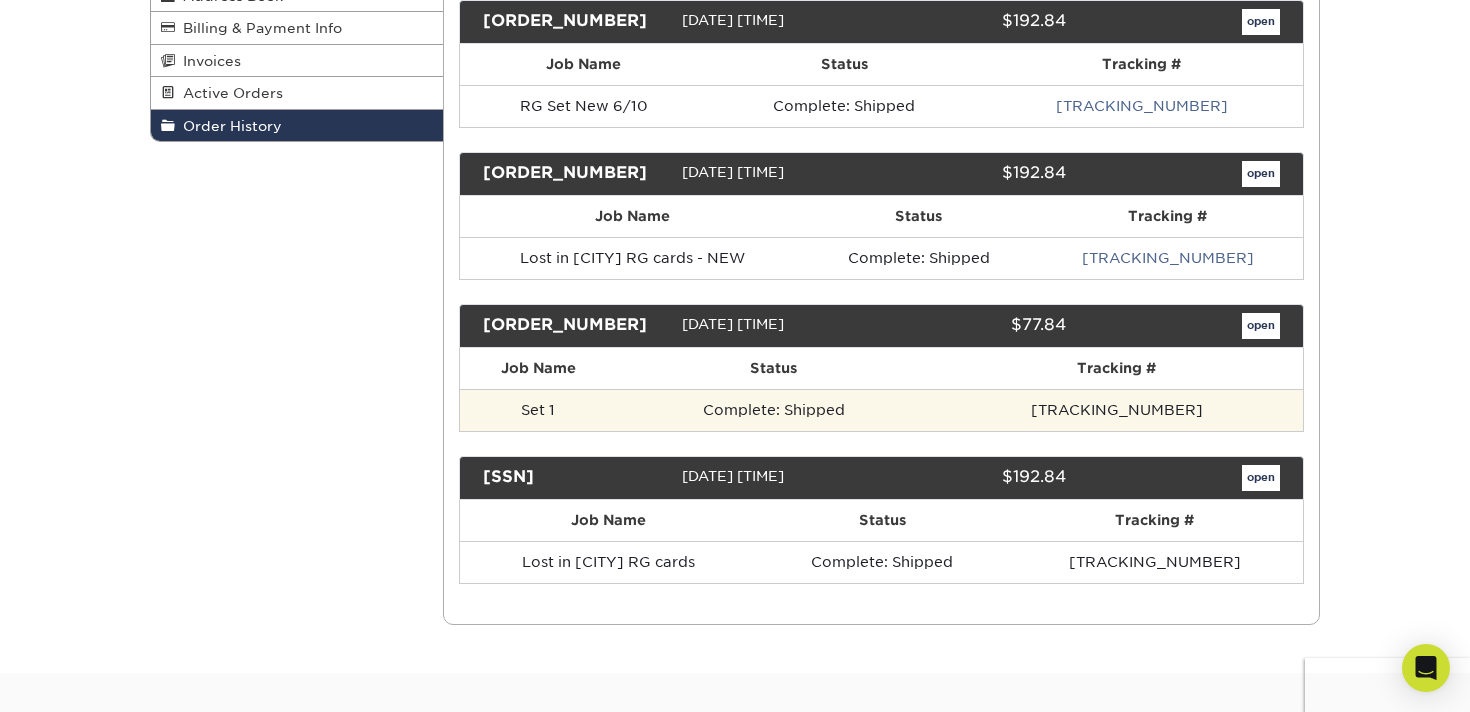 scroll, scrollTop: 351, scrollLeft: 0, axis: vertical 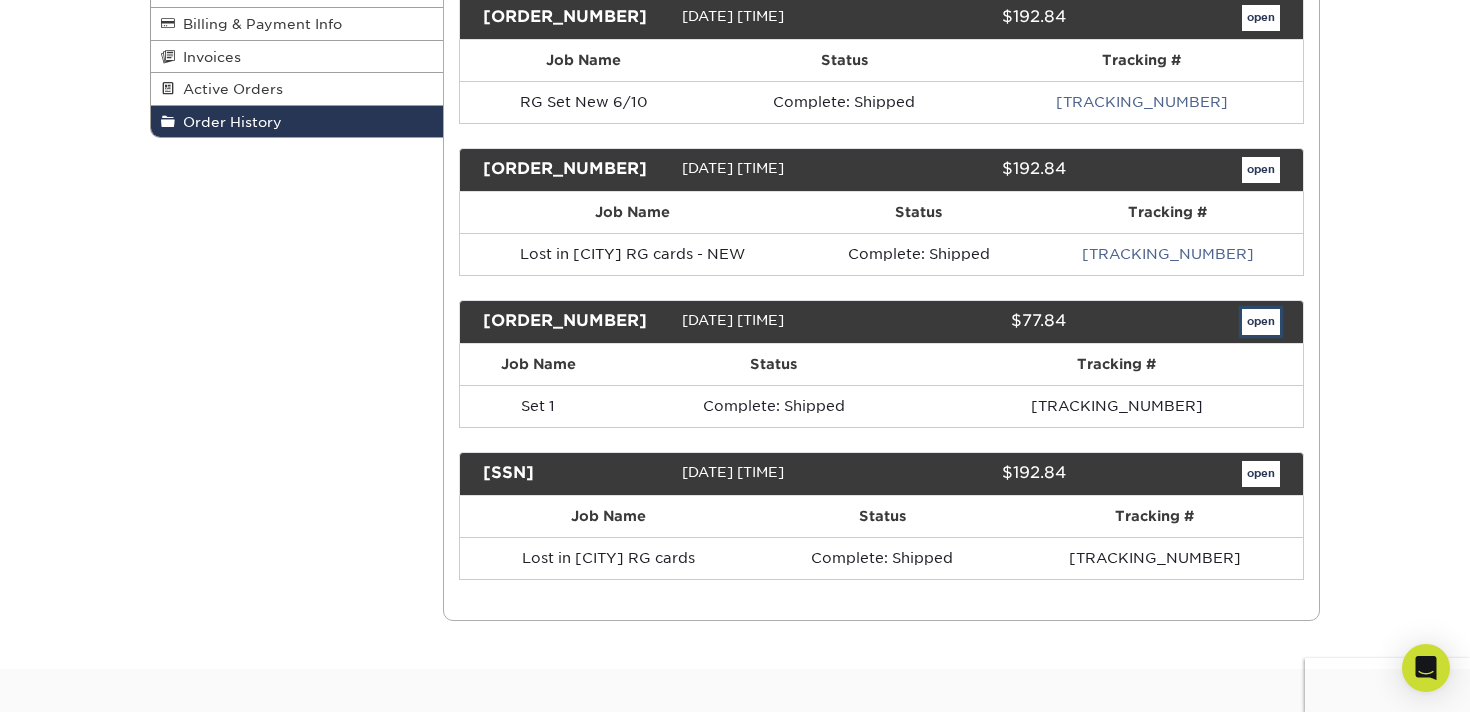 click on "open" at bounding box center (1261, 322) 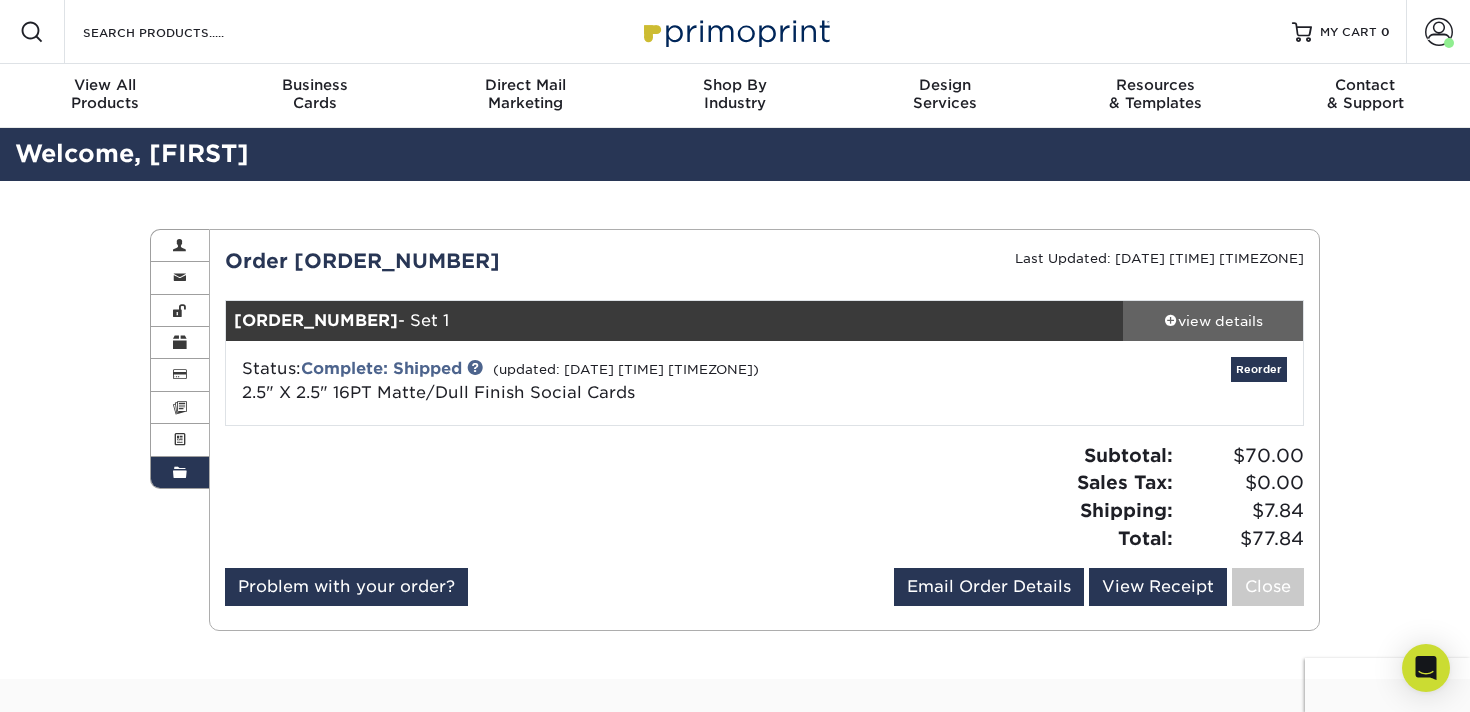 click on "view details" at bounding box center [1213, 321] 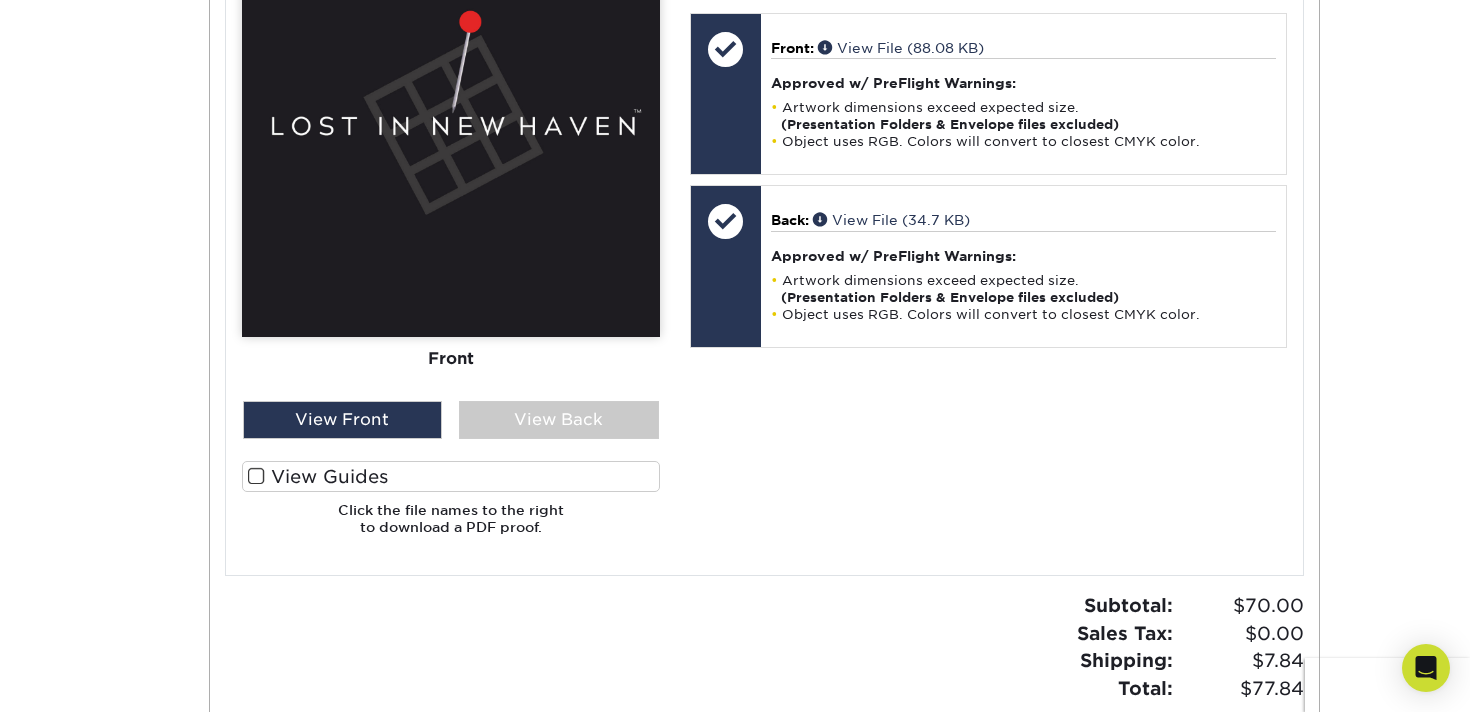 scroll, scrollTop: 966, scrollLeft: 0, axis: vertical 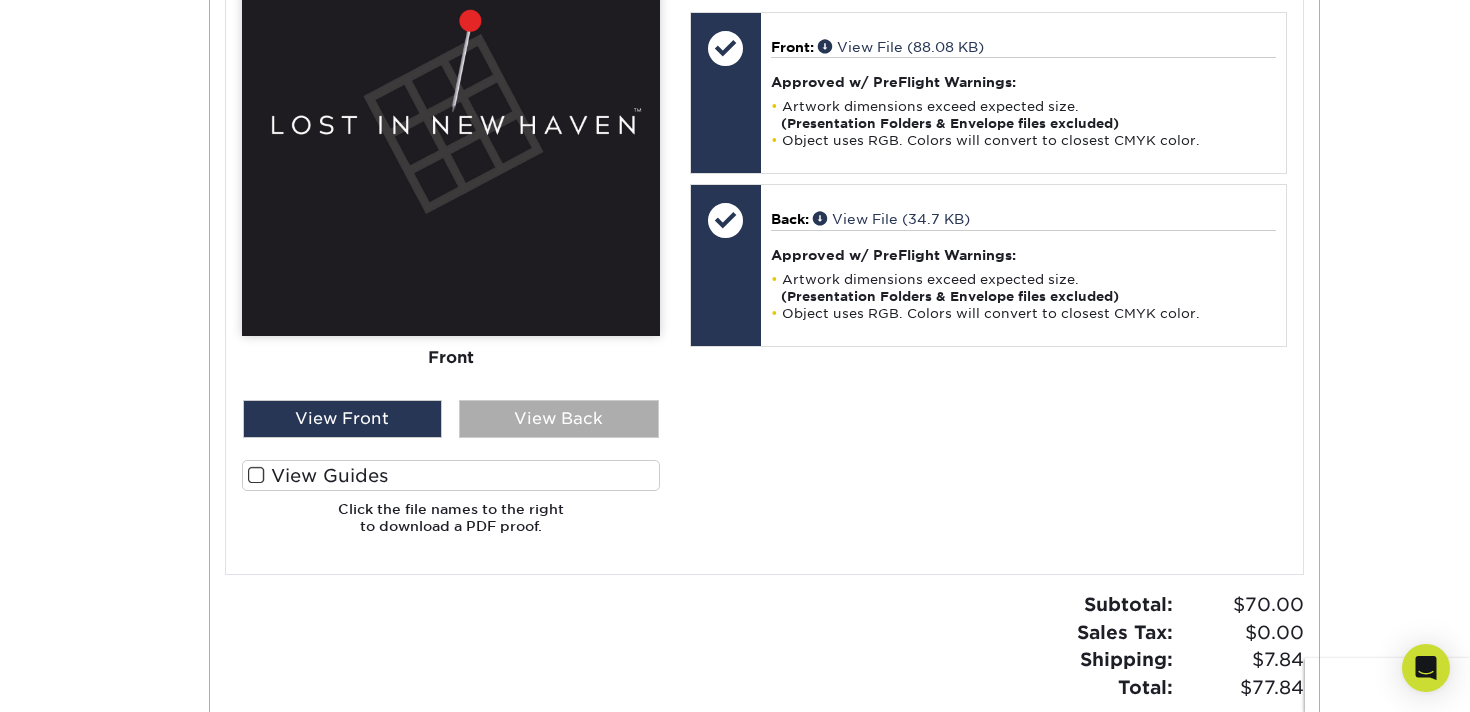 click on "View Back" at bounding box center [559, 419] 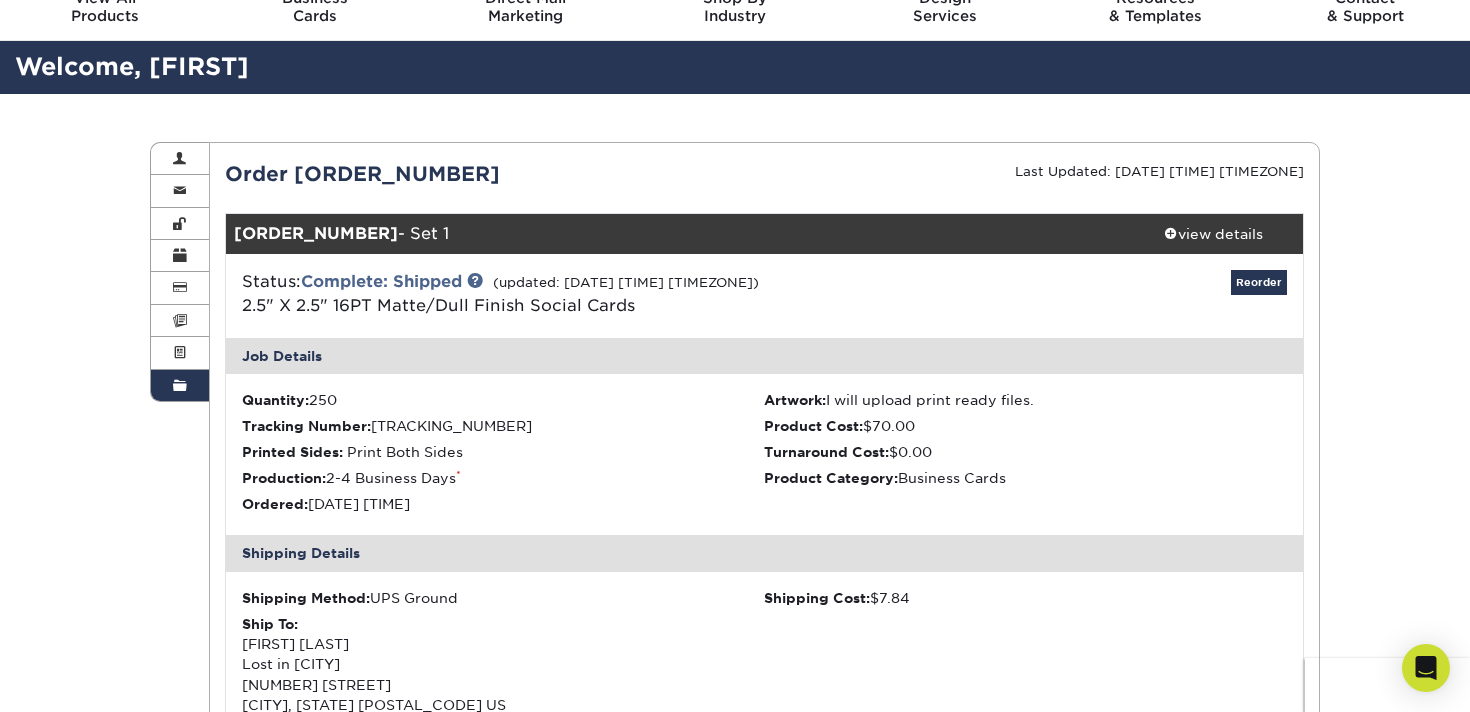 scroll, scrollTop: 88, scrollLeft: 0, axis: vertical 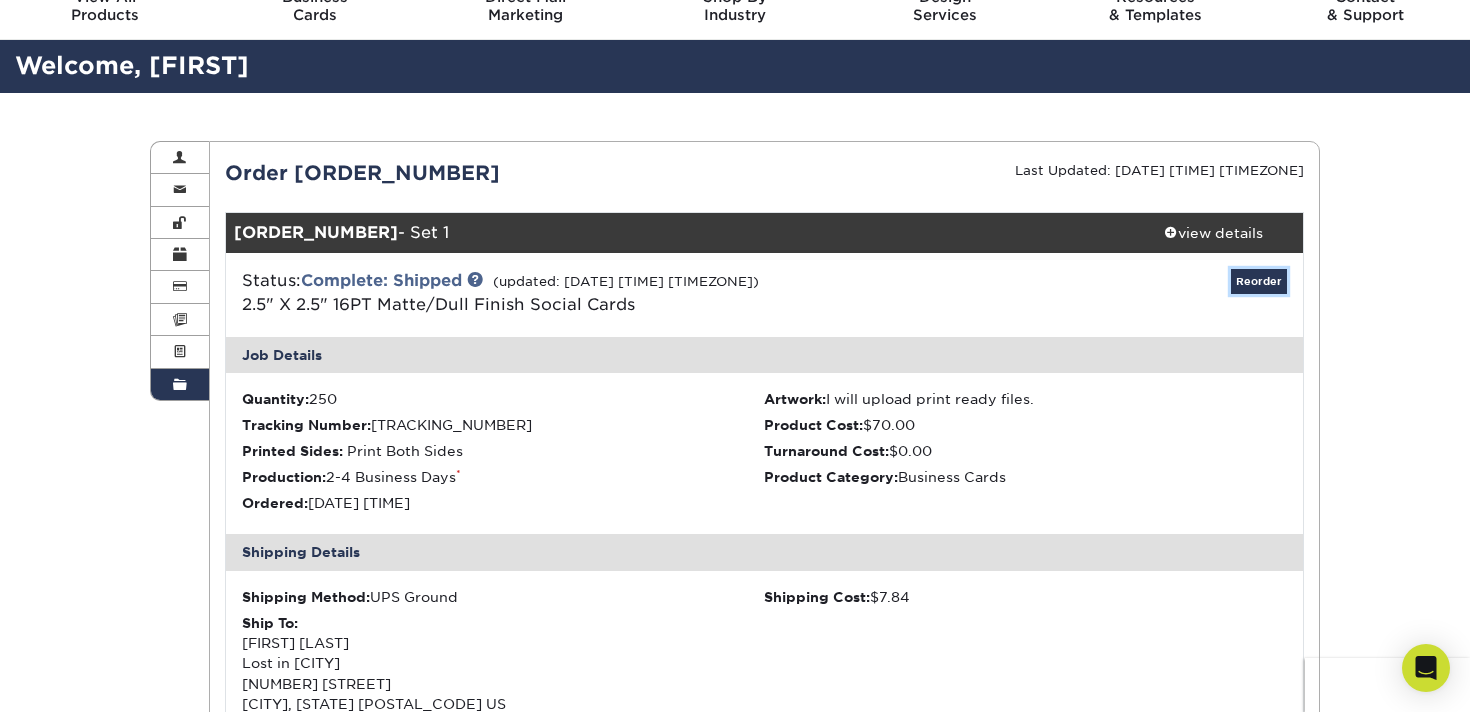 click on "Reorder" at bounding box center [1259, 281] 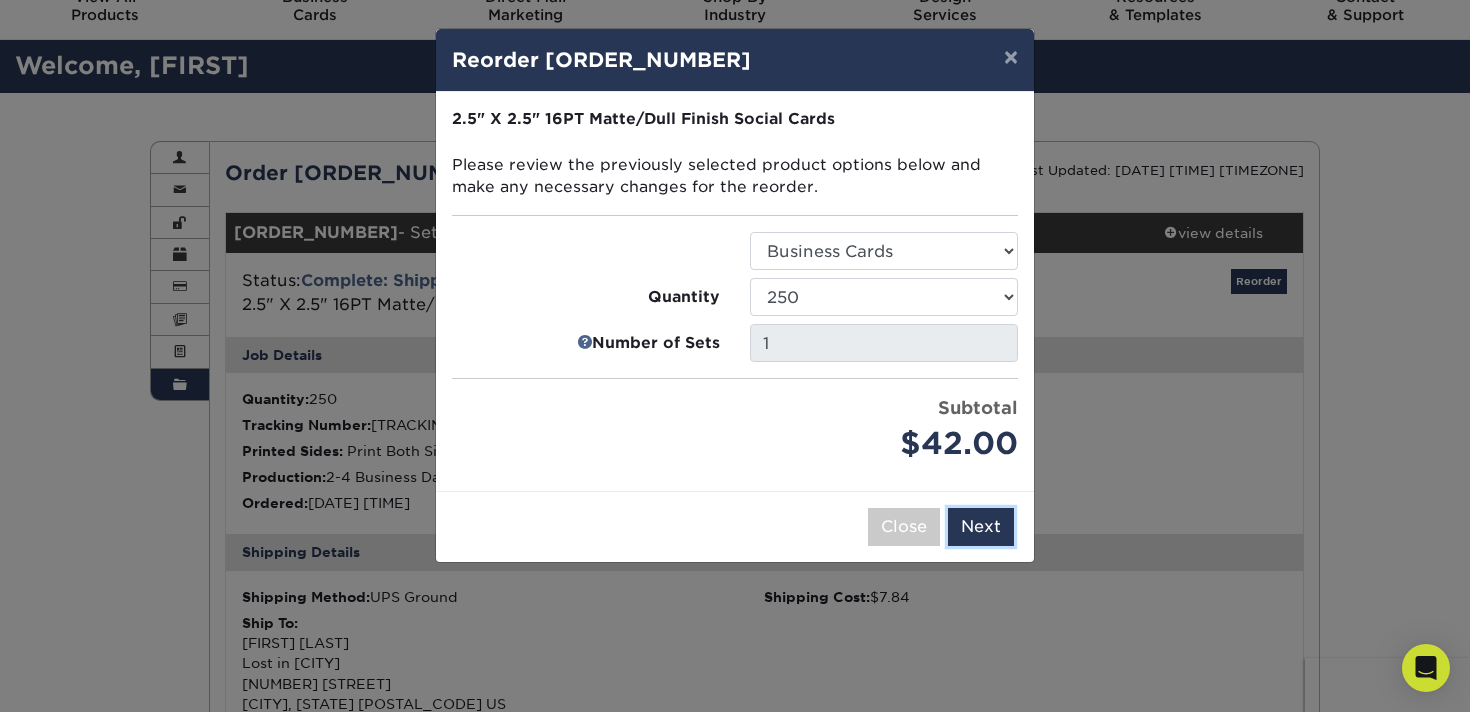 click on "Next" at bounding box center (981, 527) 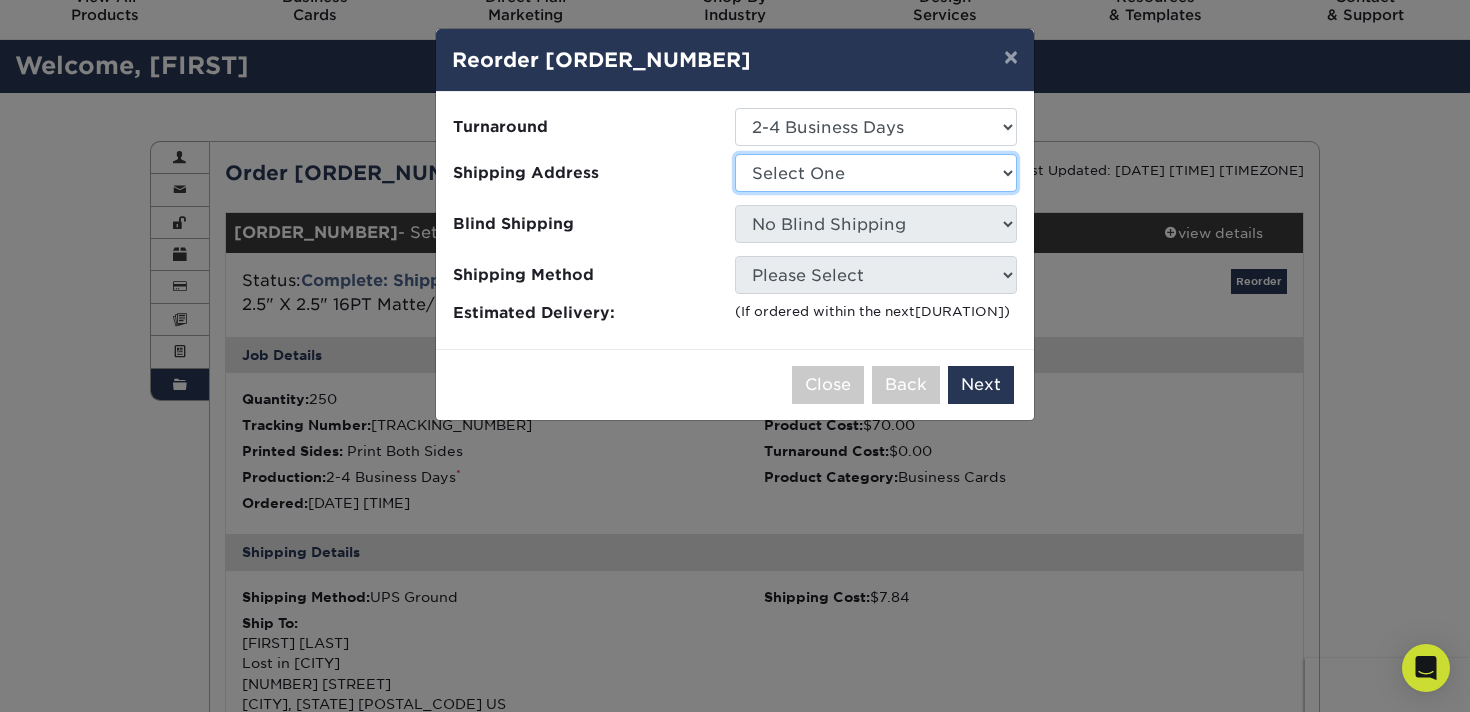 click on "Select One
Work" at bounding box center [876, 173] 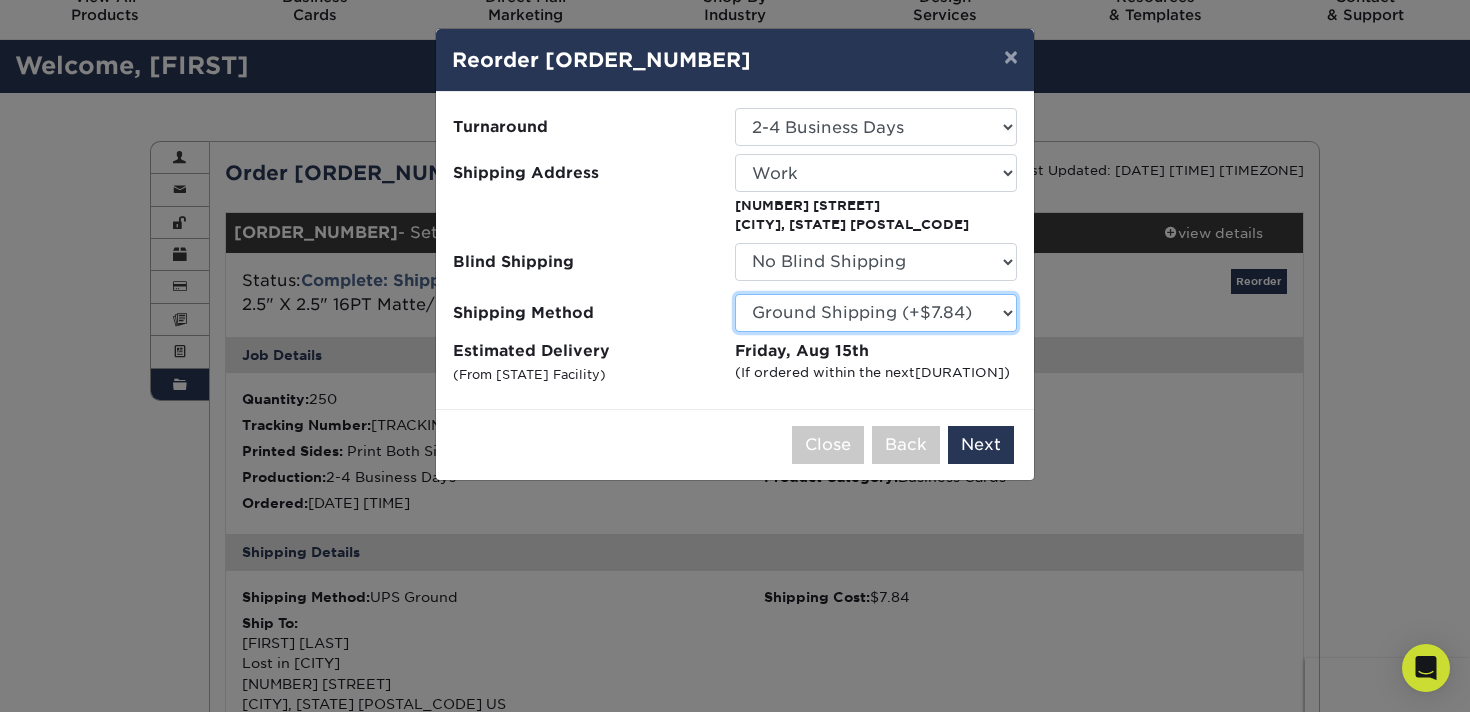 click on "Please Select Ground Shipping (+$7.84) 3 Day Shipping Service (+$15.39) 2 Day Air Shipping (+$15.86) Next Day Shipping by 5pm (+$18.32) Next Day Shipping by 12 noon (+$19.31) Next Day Air Early A.M. (+$100.04)" at bounding box center (876, 313) 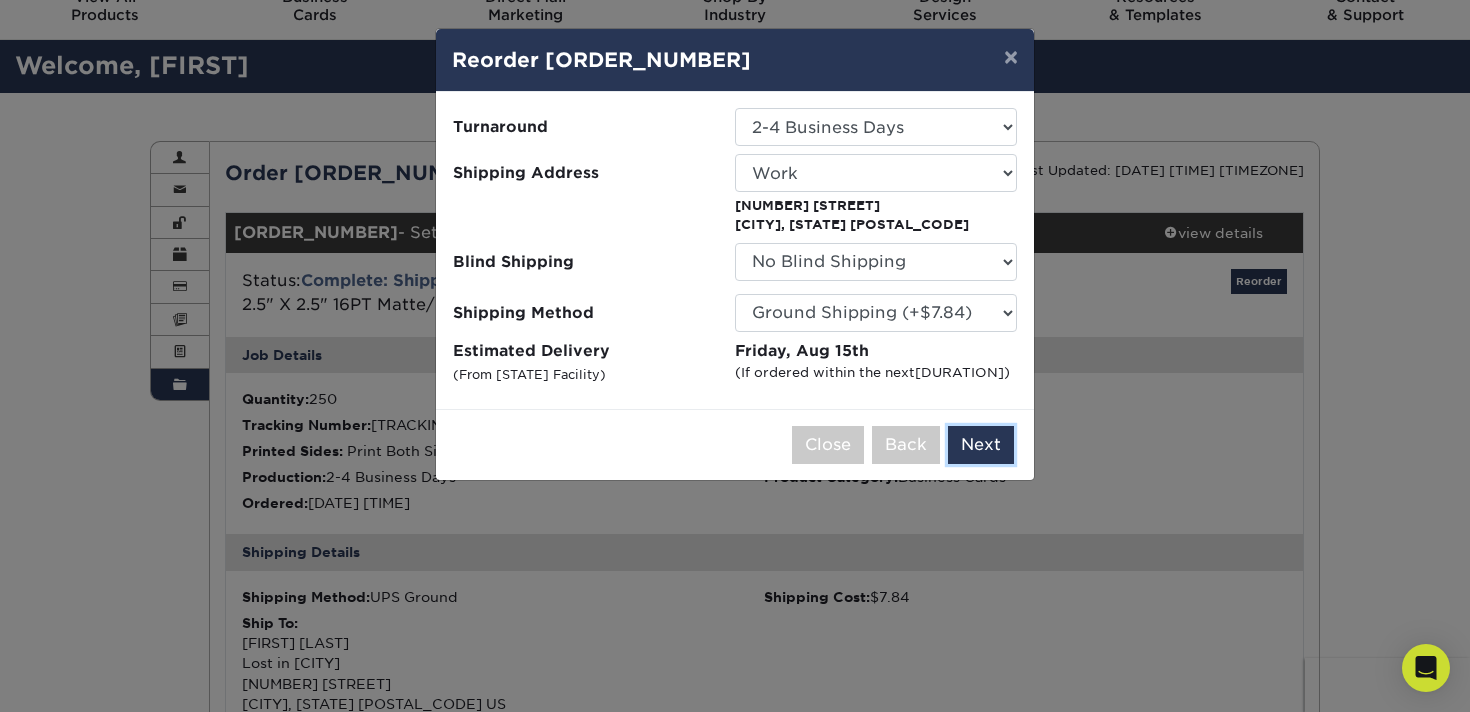 click on "Next" at bounding box center [981, 445] 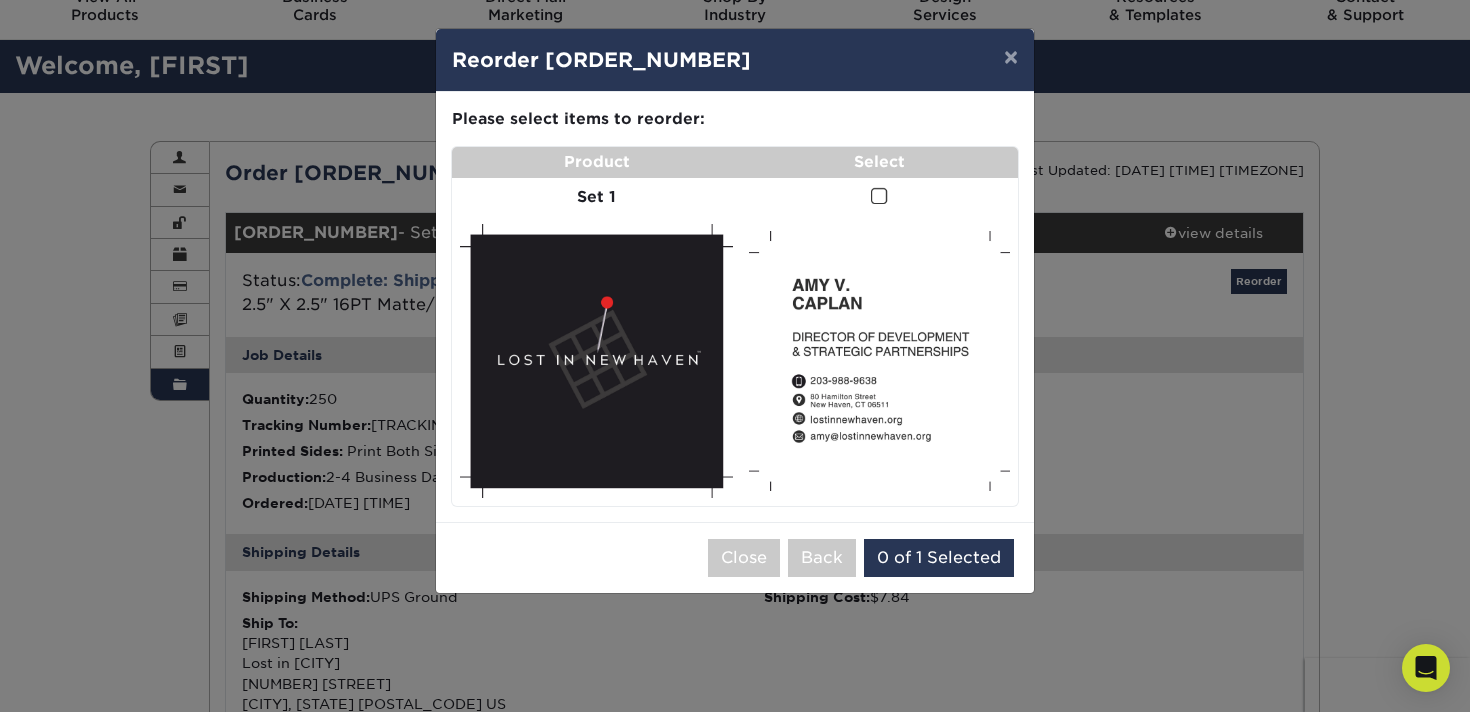 drag, startPoint x: 873, startPoint y: 195, endPoint x: 886, endPoint y: 203, distance: 15.264338 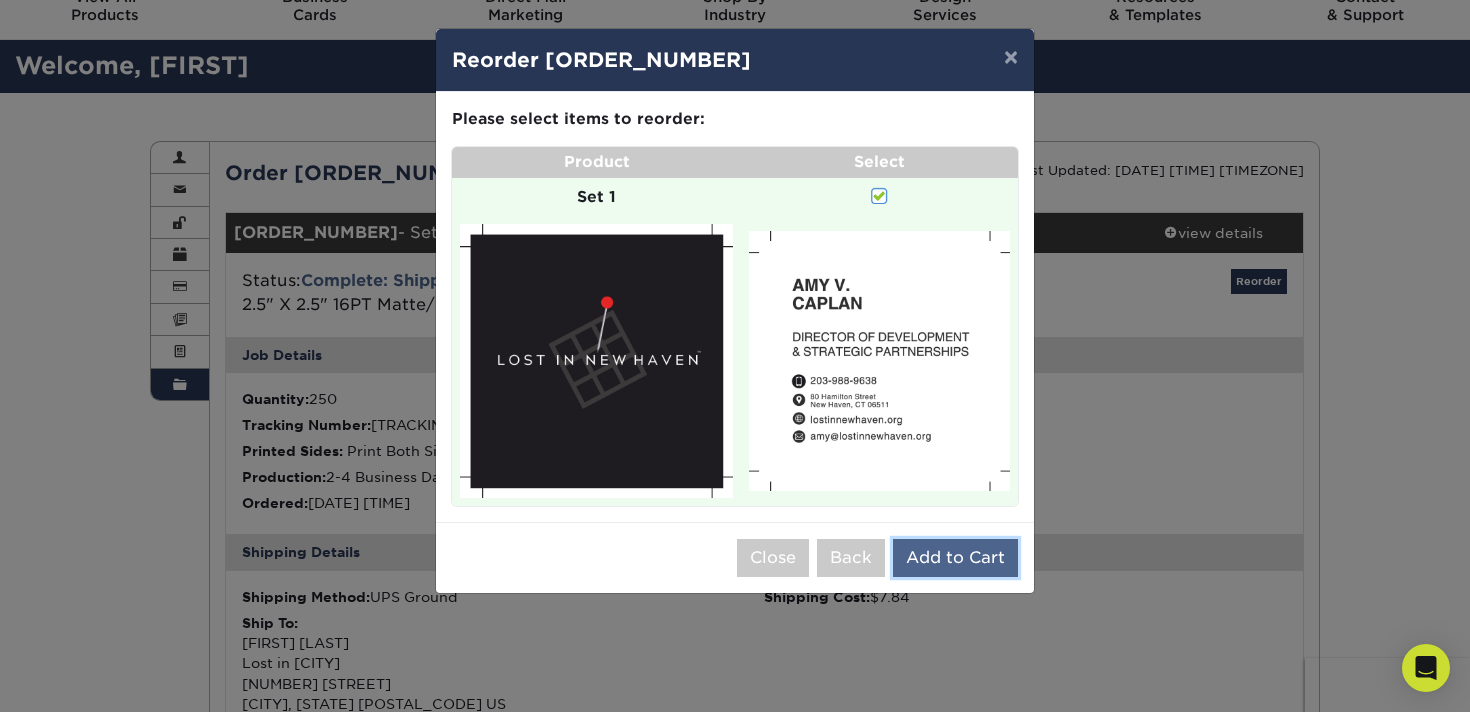 click on "Add to Cart" at bounding box center [955, 558] 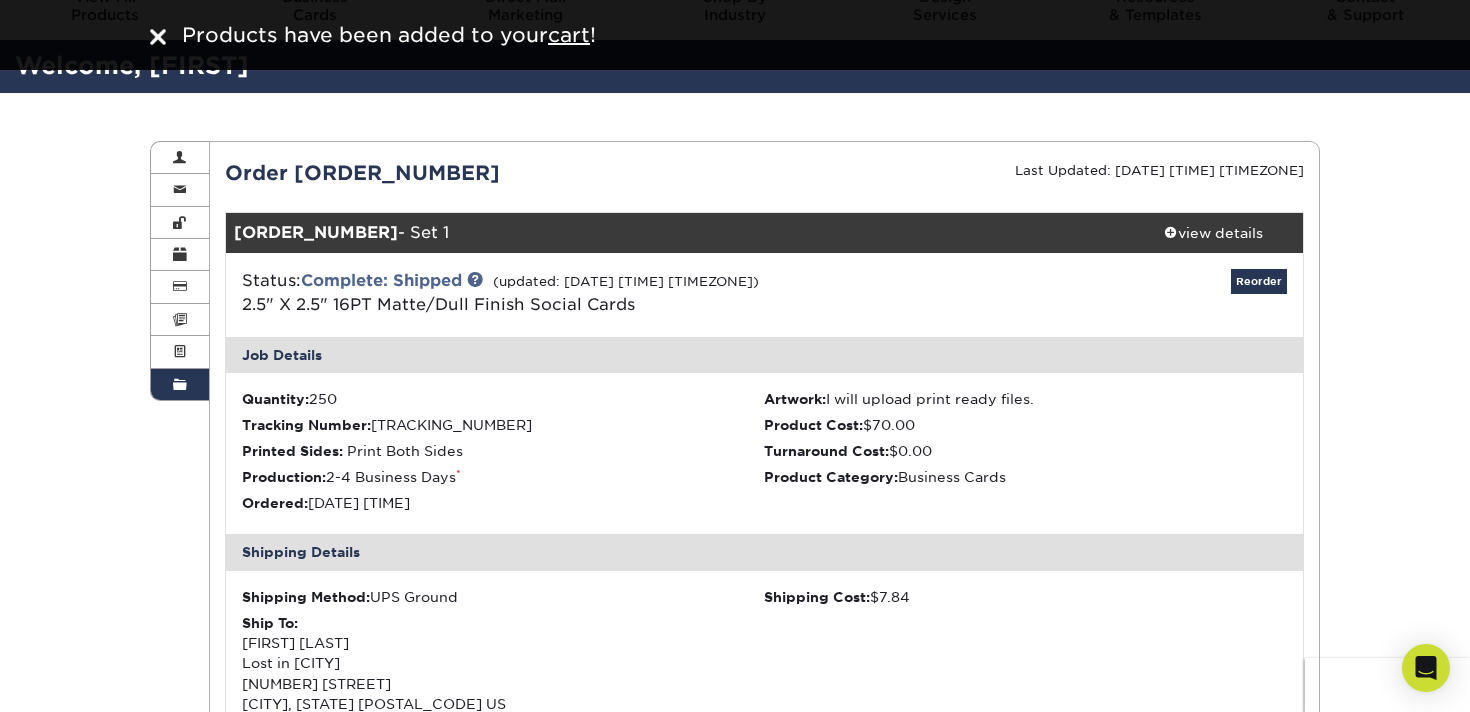 scroll, scrollTop: 0, scrollLeft: 0, axis: both 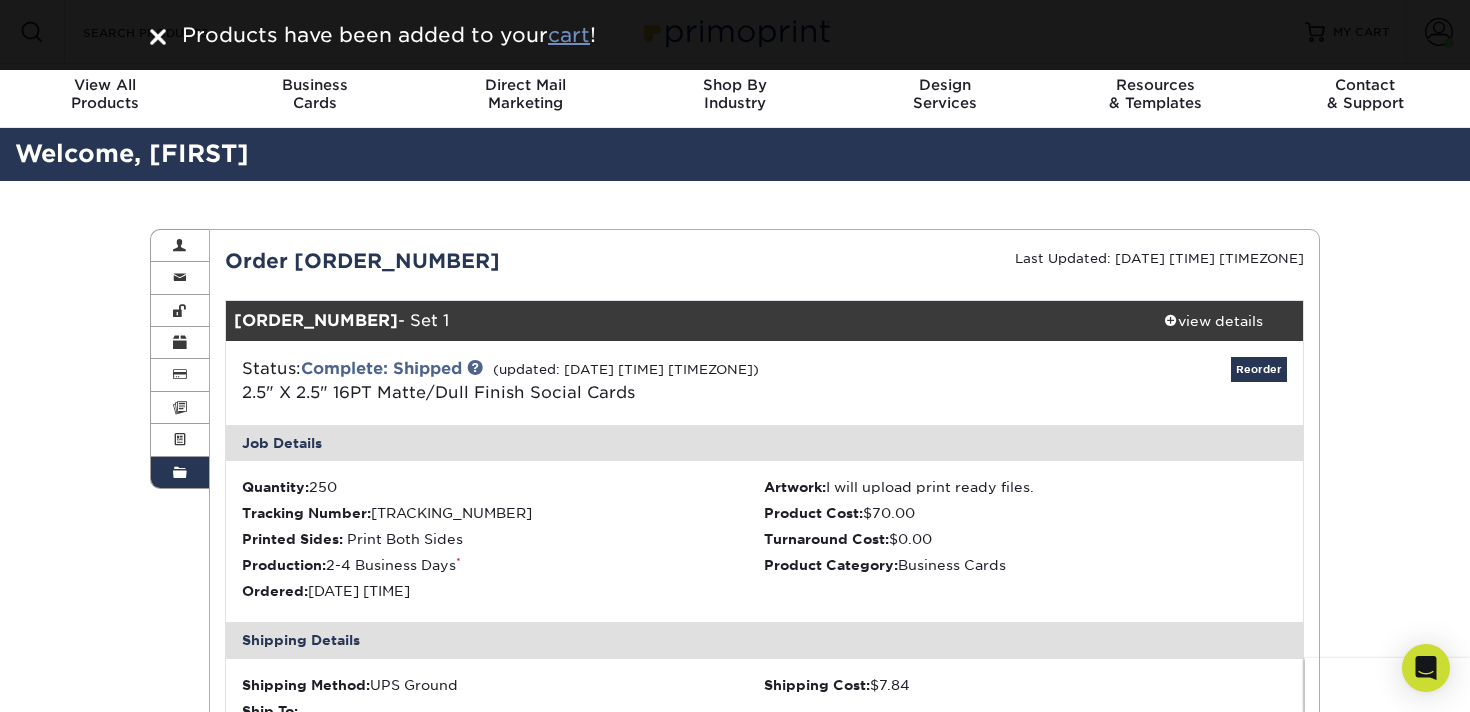 drag, startPoint x: 572, startPoint y: 30, endPoint x: 592, endPoint y: 31, distance: 20.024984 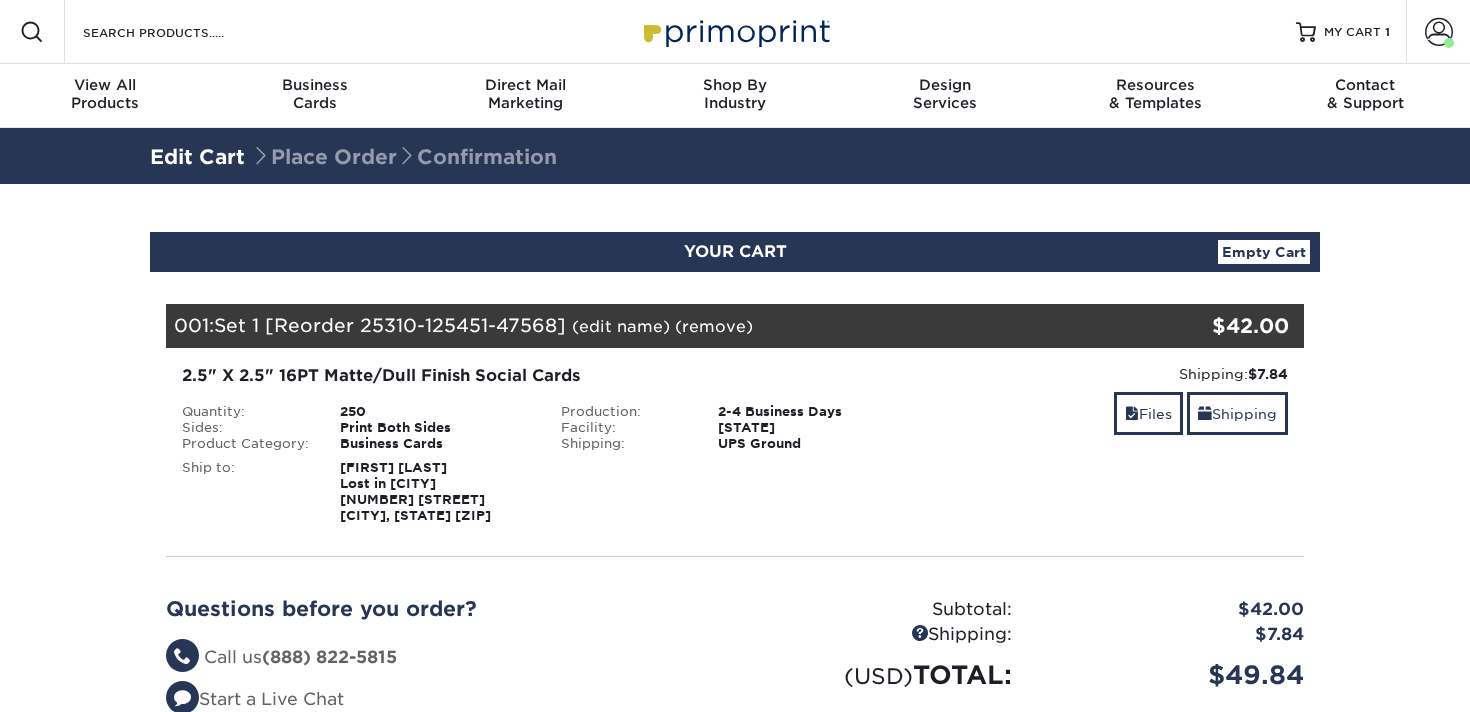 scroll, scrollTop: 0, scrollLeft: 0, axis: both 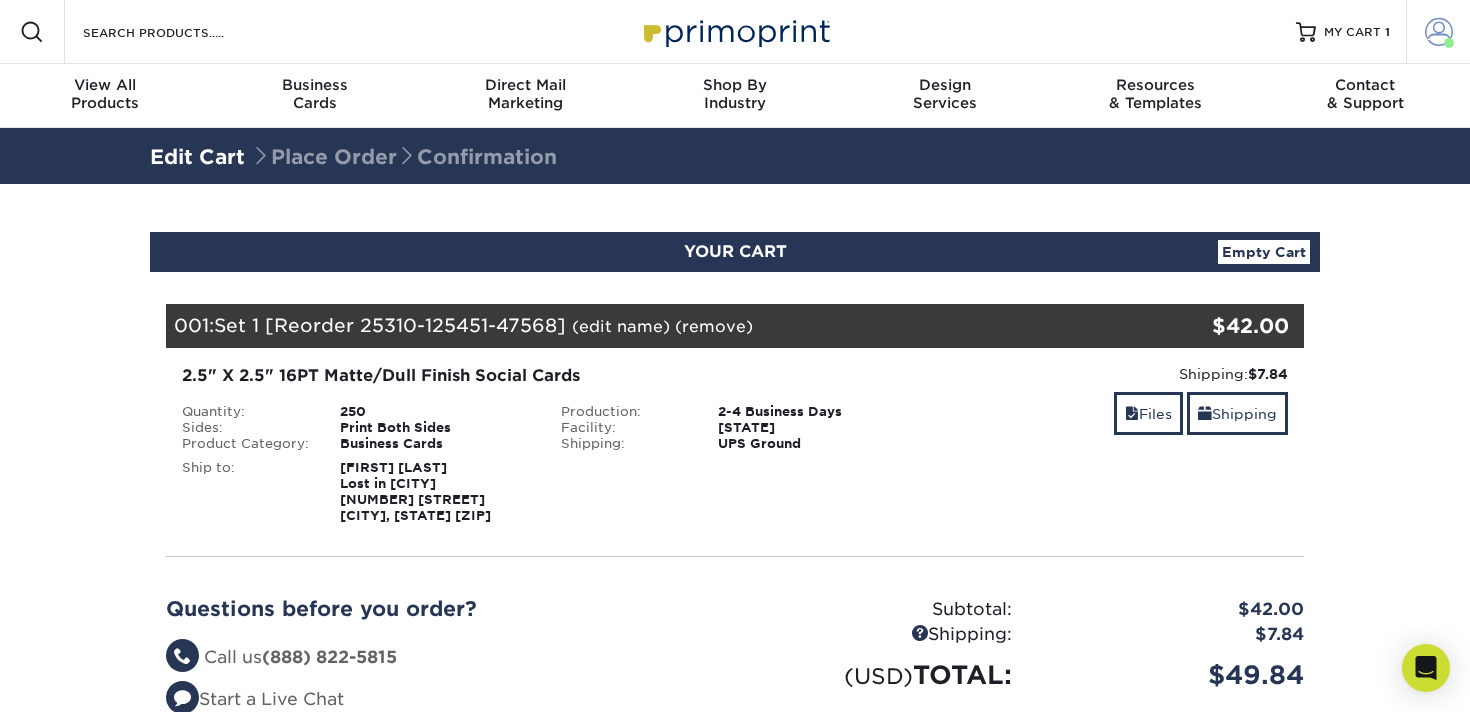 click at bounding box center [1439, 32] 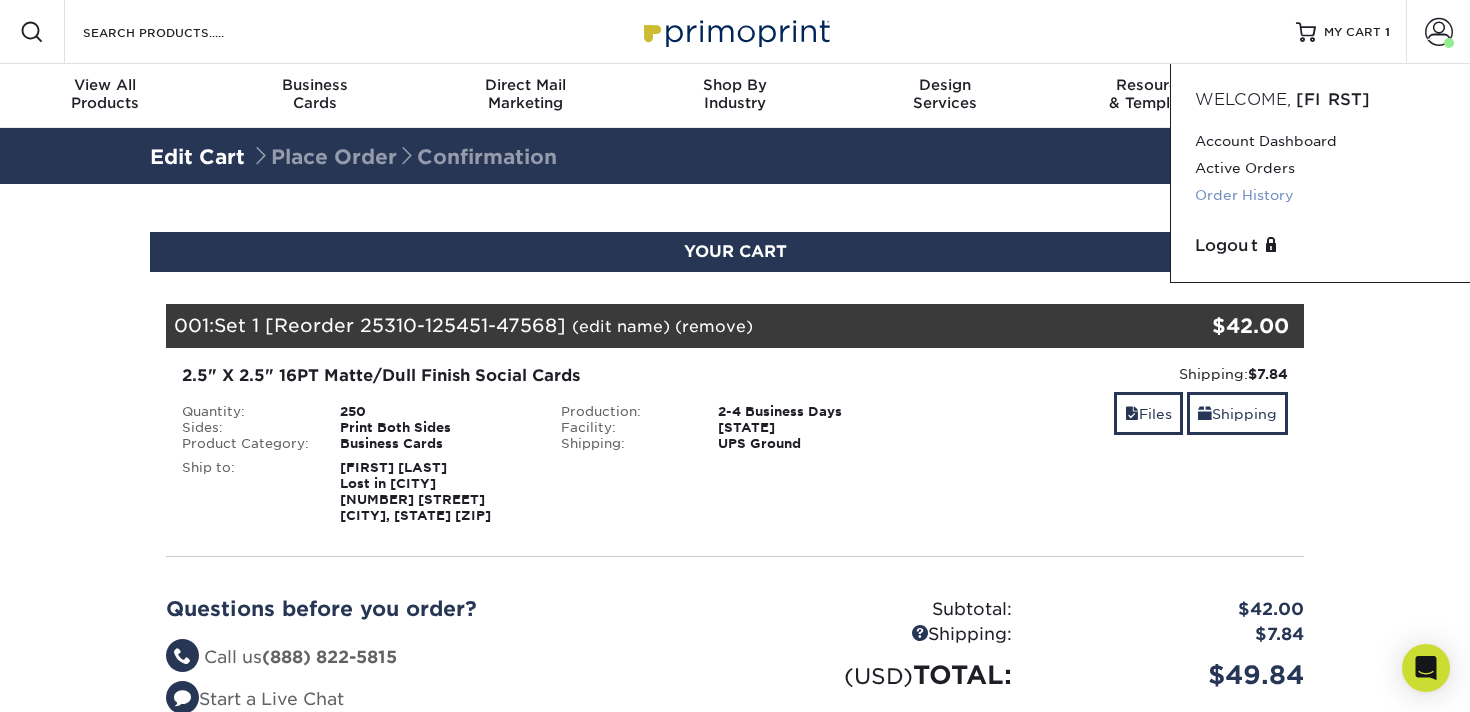 click on "Order History" at bounding box center (1320, 195) 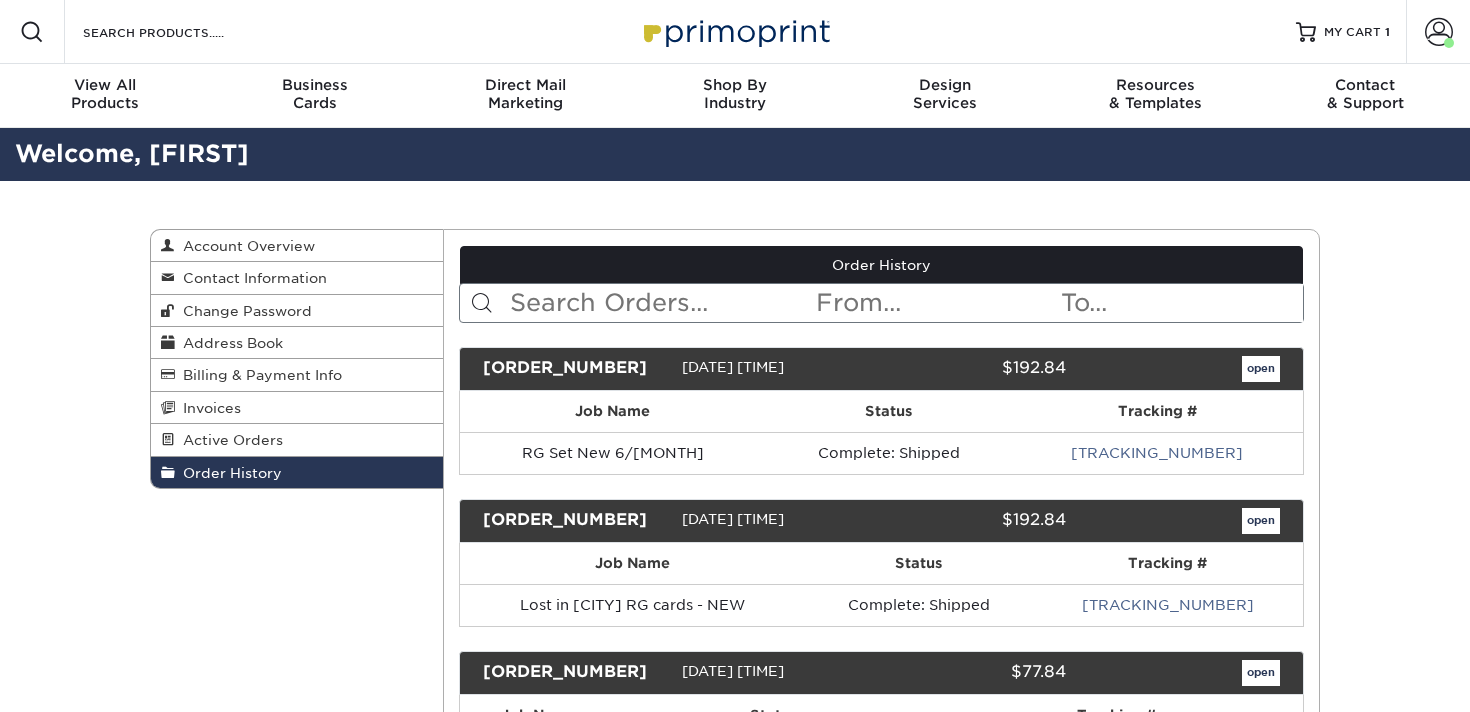scroll, scrollTop: 0, scrollLeft: 0, axis: both 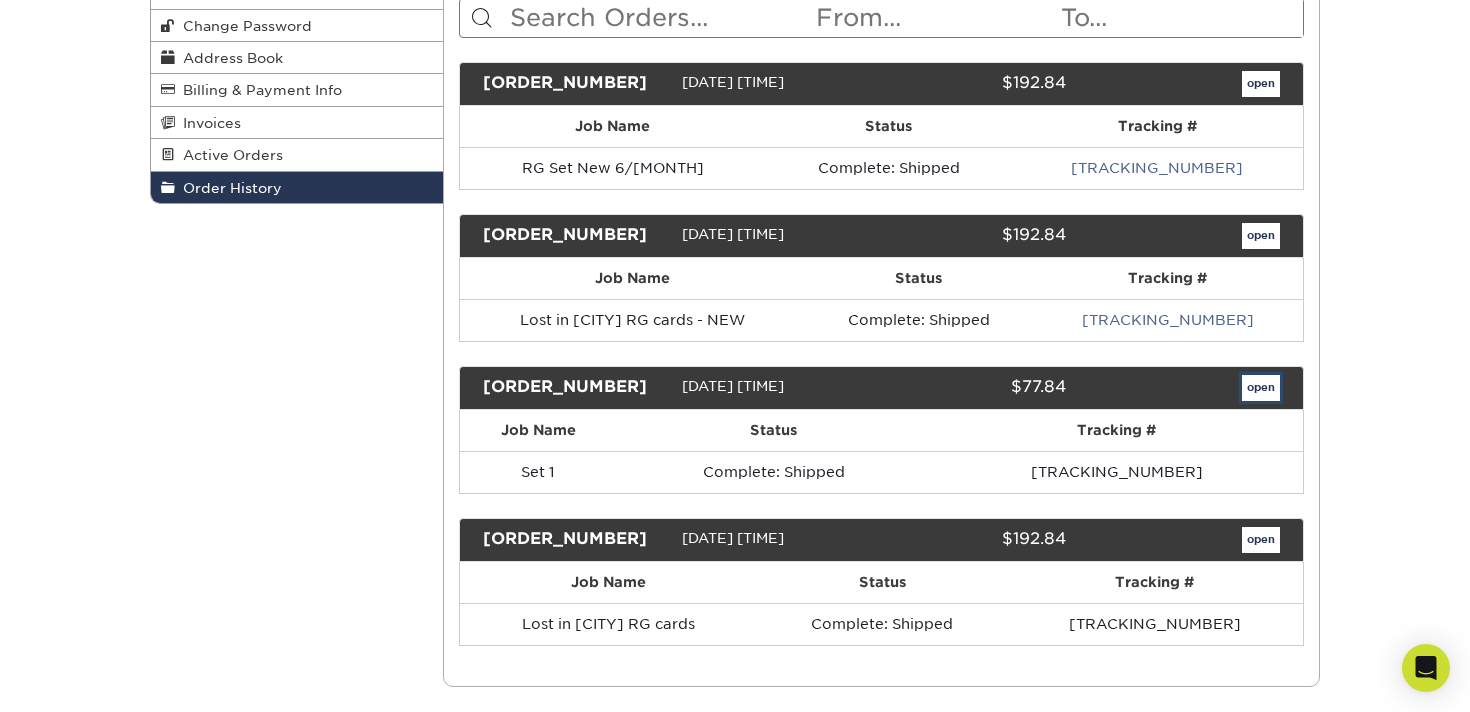 click on "open" at bounding box center (1261, 388) 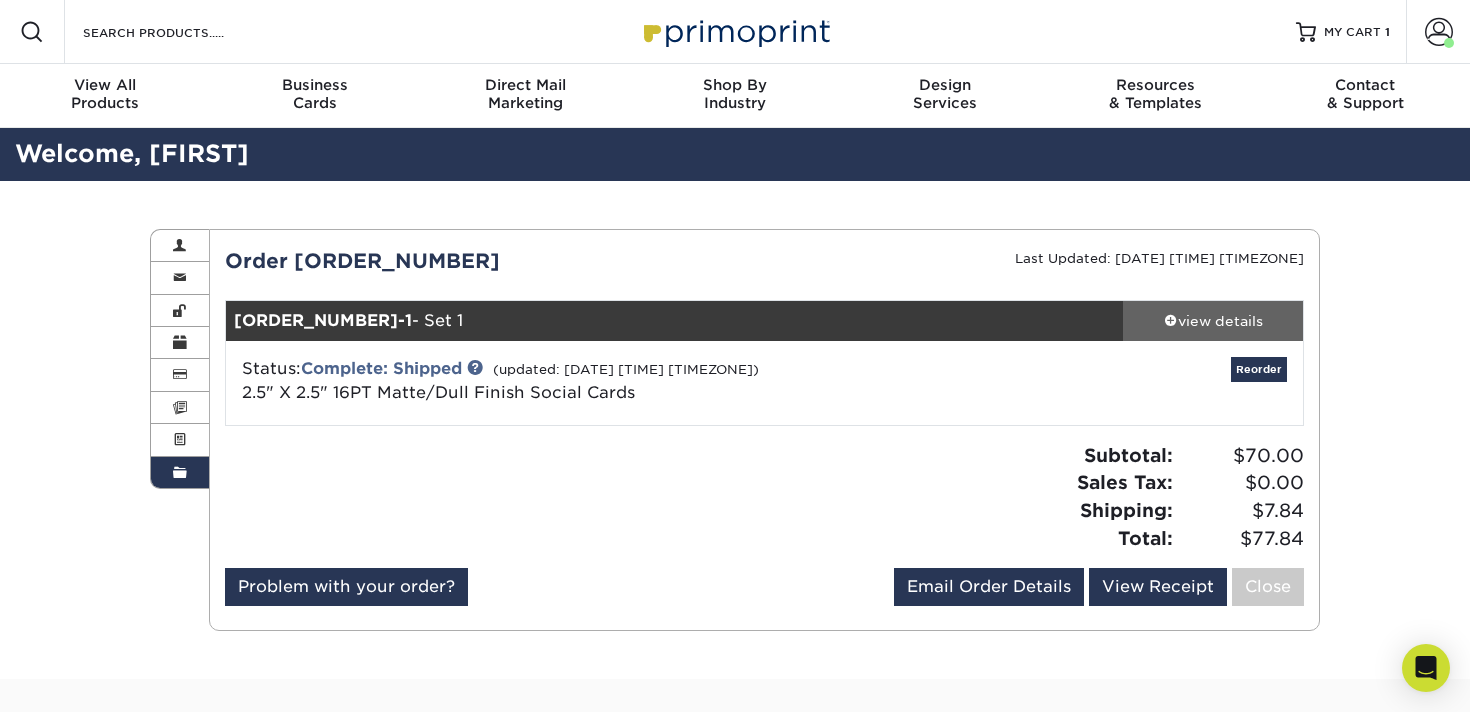 click on "view details" at bounding box center [1213, 321] 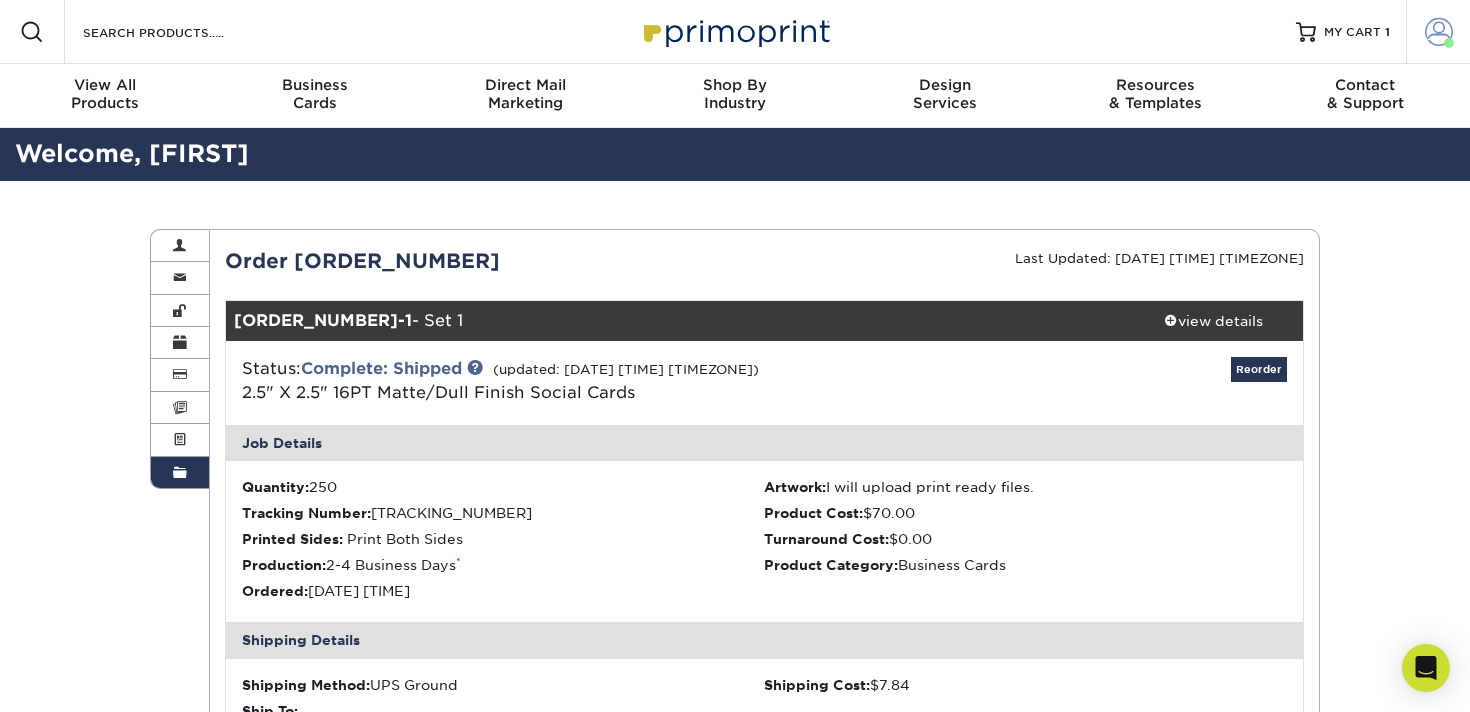 click at bounding box center (1439, 32) 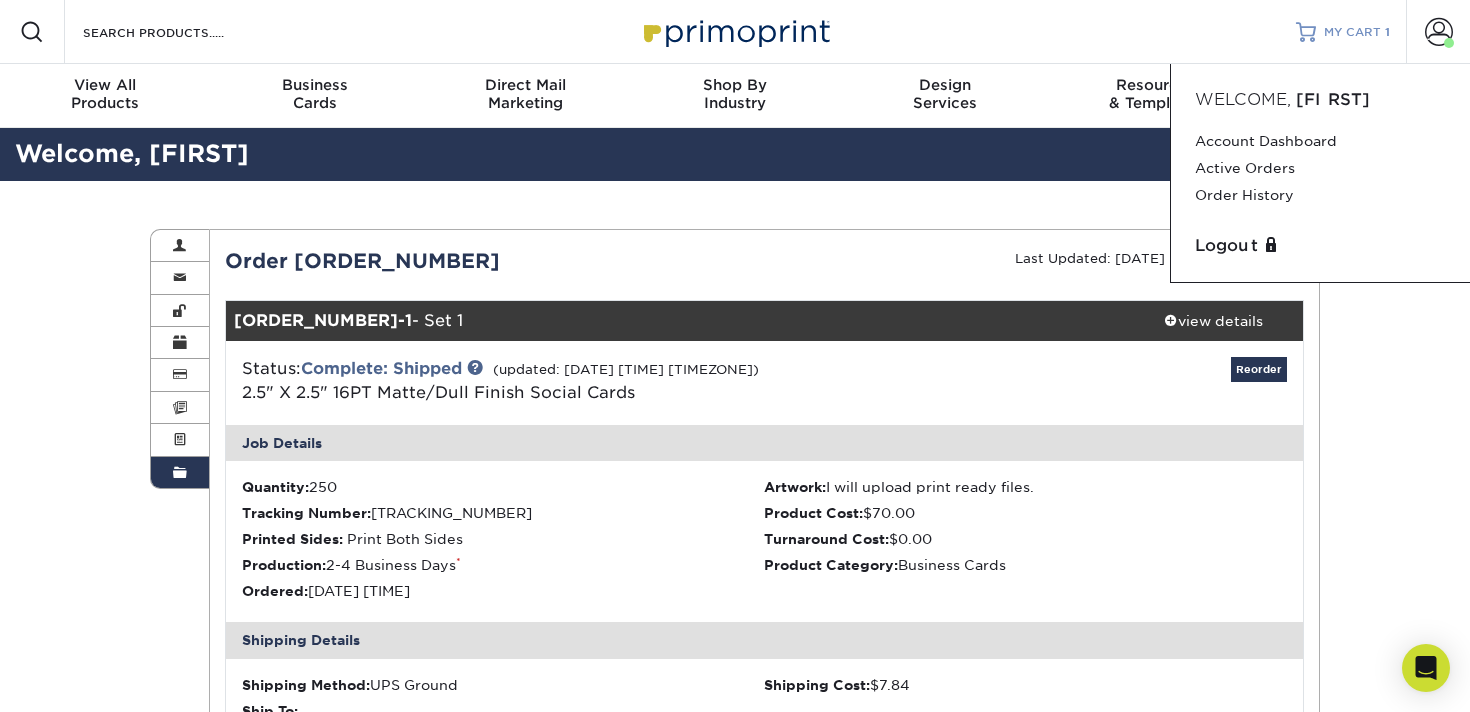 click on "MY CART" at bounding box center (1352, 32) 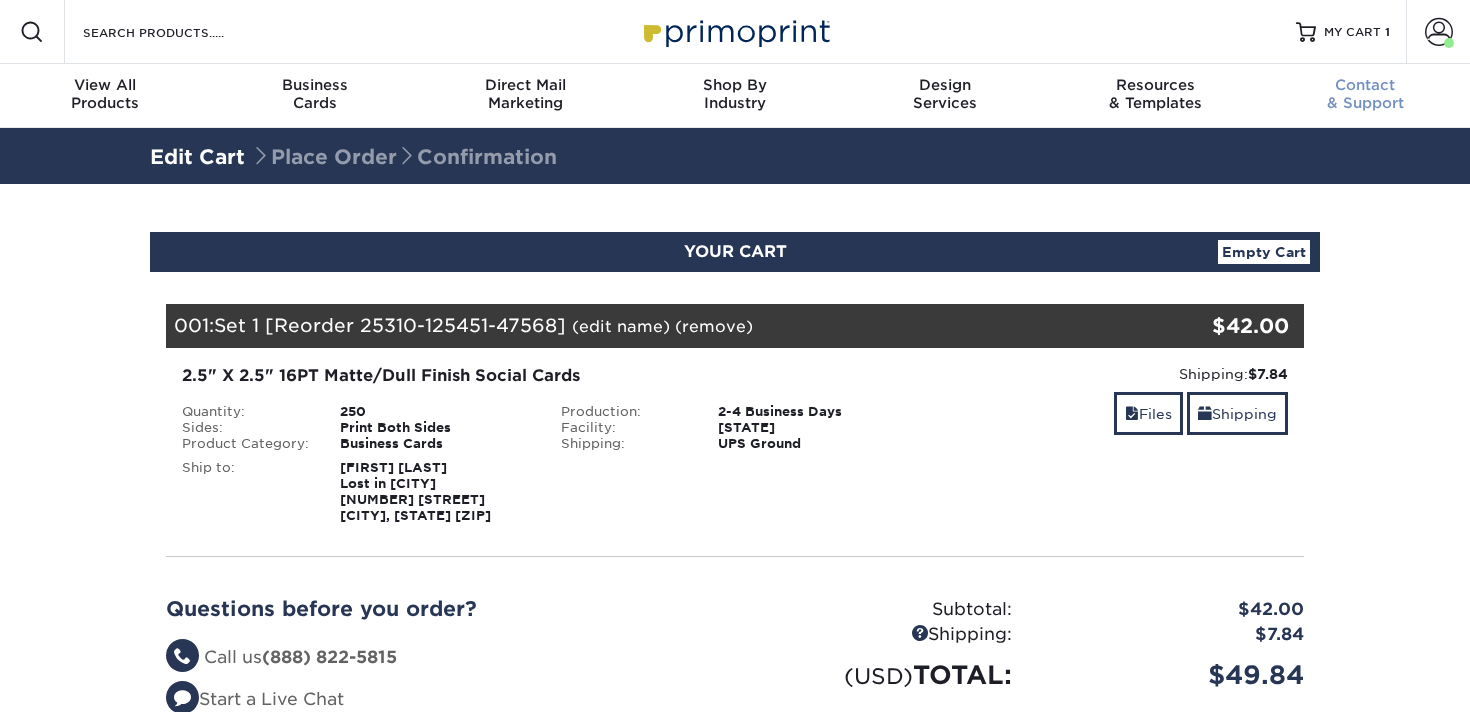 scroll, scrollTop: 0, scrollLeft: 0, axis: both 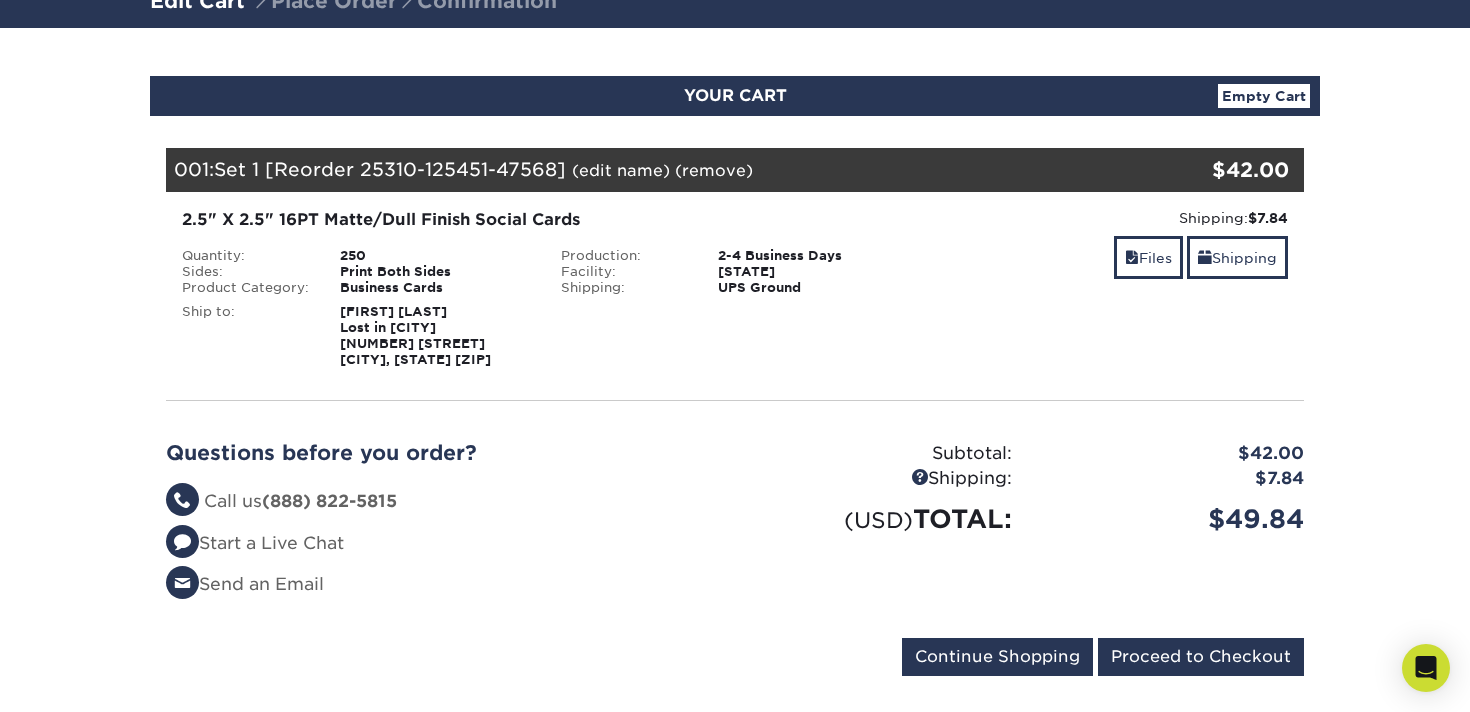 click on "(edit name)" at bounding box center (621, 170) 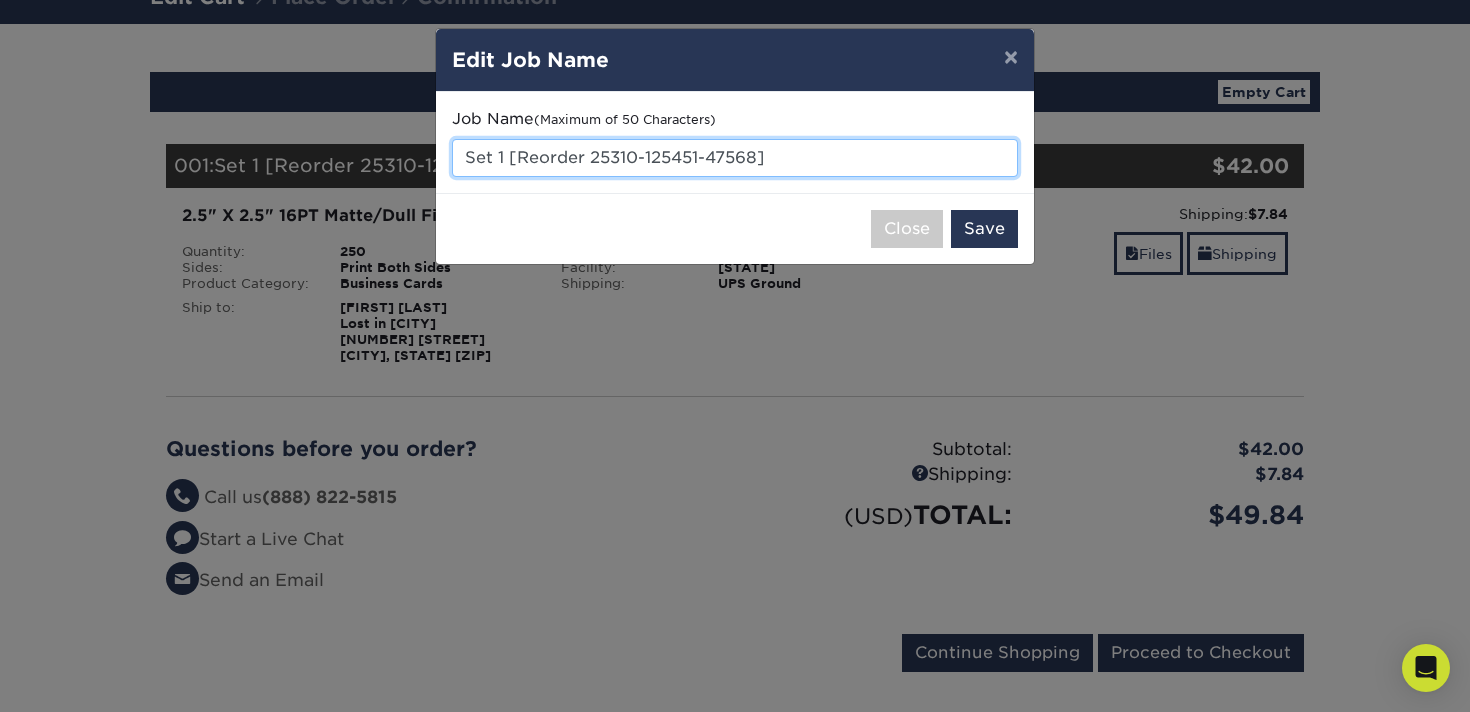 drag, startPoint x: 601, startPoint y: 154, endPoint x: 694, endPoint y: 160, distance: 93.193344 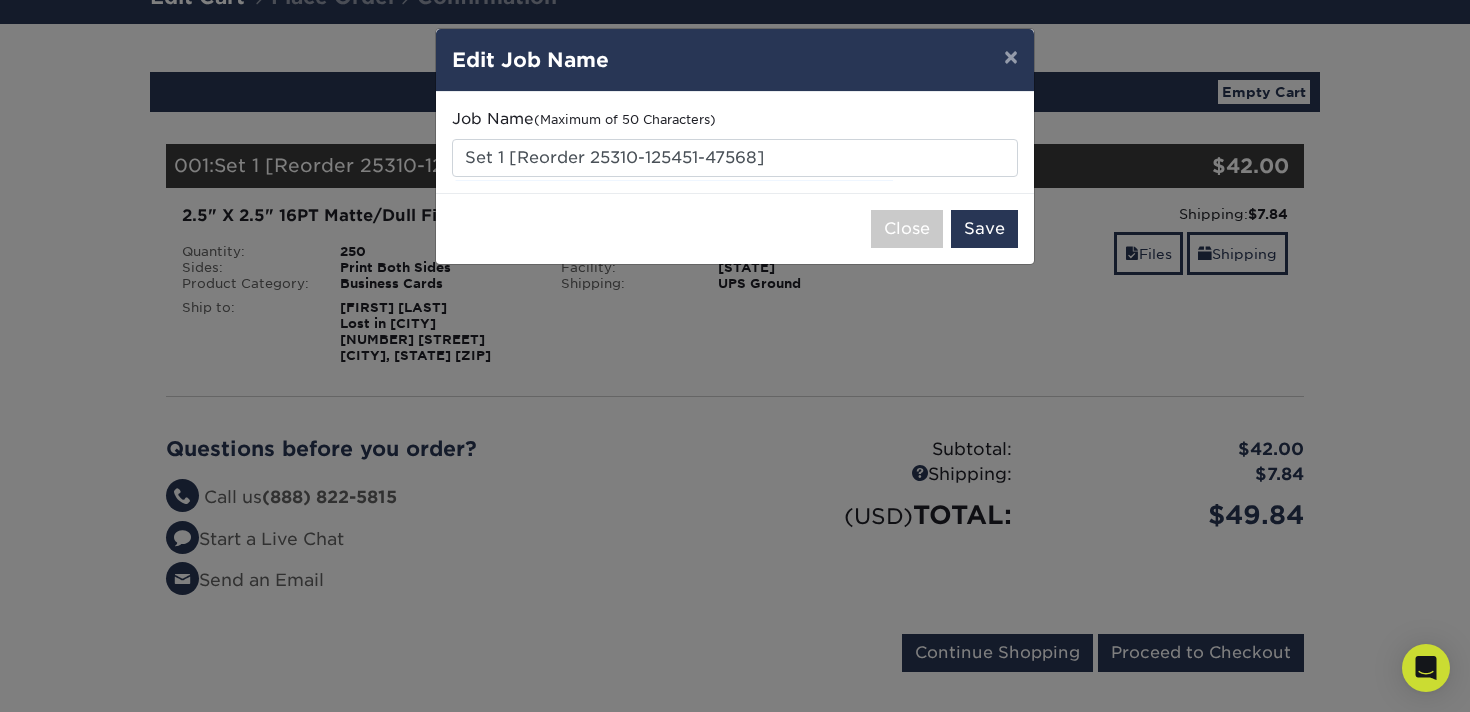 scroll, scrollTop: 159, scrollLeft: 0, axis: vertical 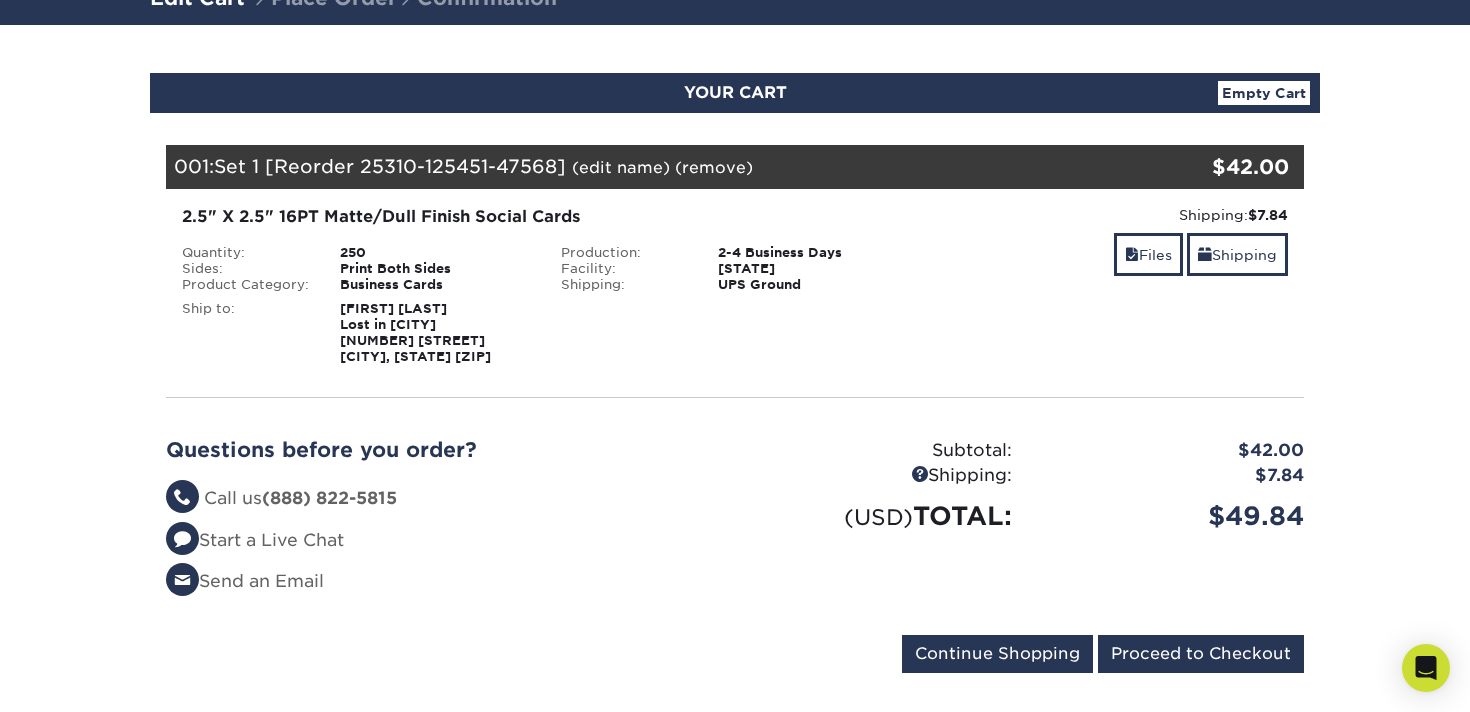 click on "(edit name)" at bounding box center [621, 167] 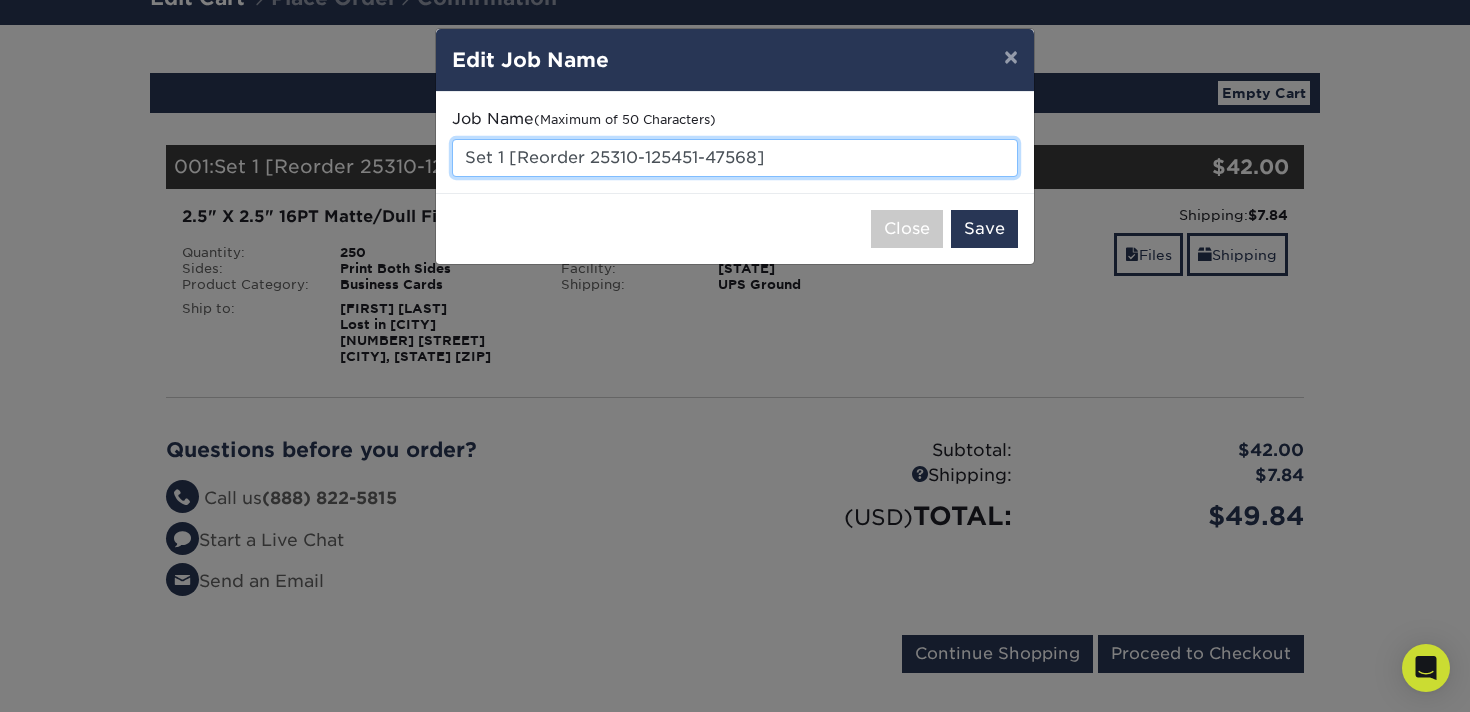 click on "Set 1 [Reorder 25310-125451-47568]" at bounding box center [735, 158] 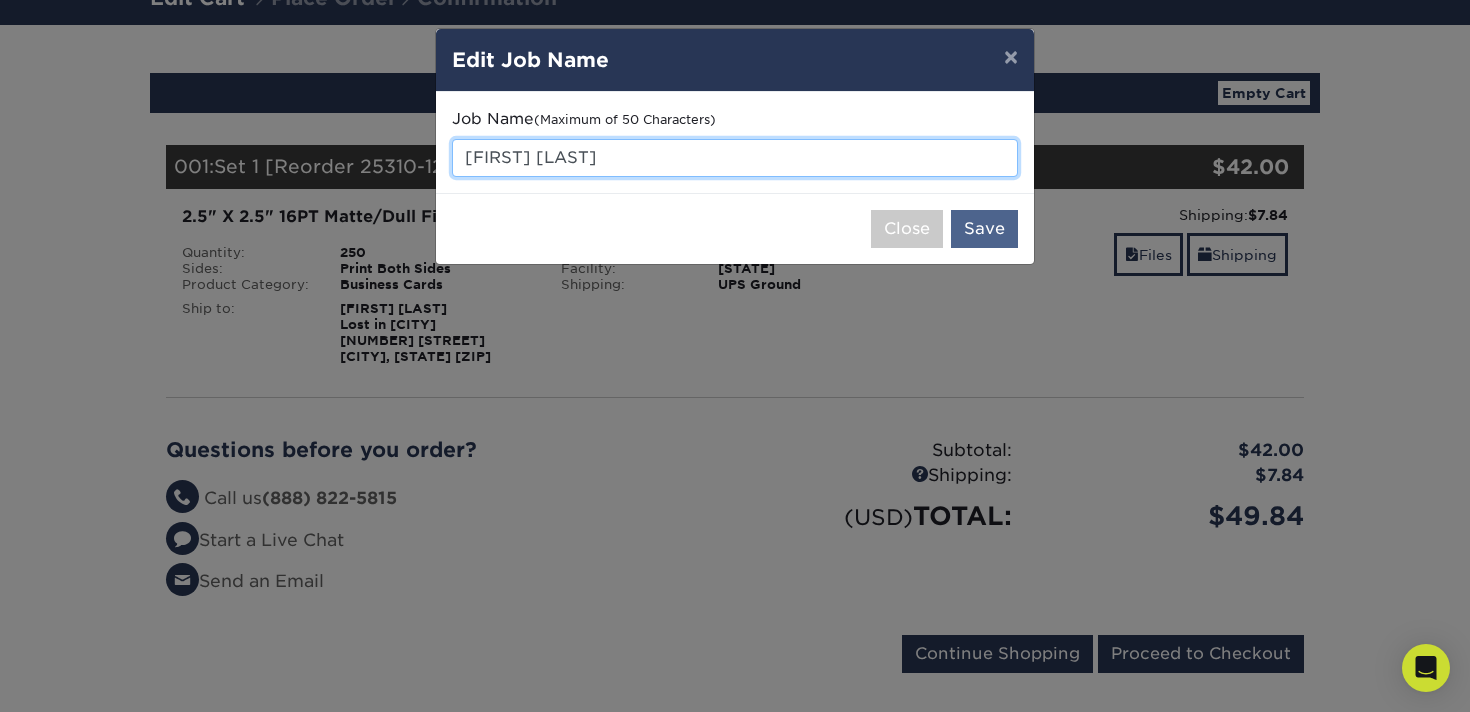 type on "[FIRST] [LAST]" 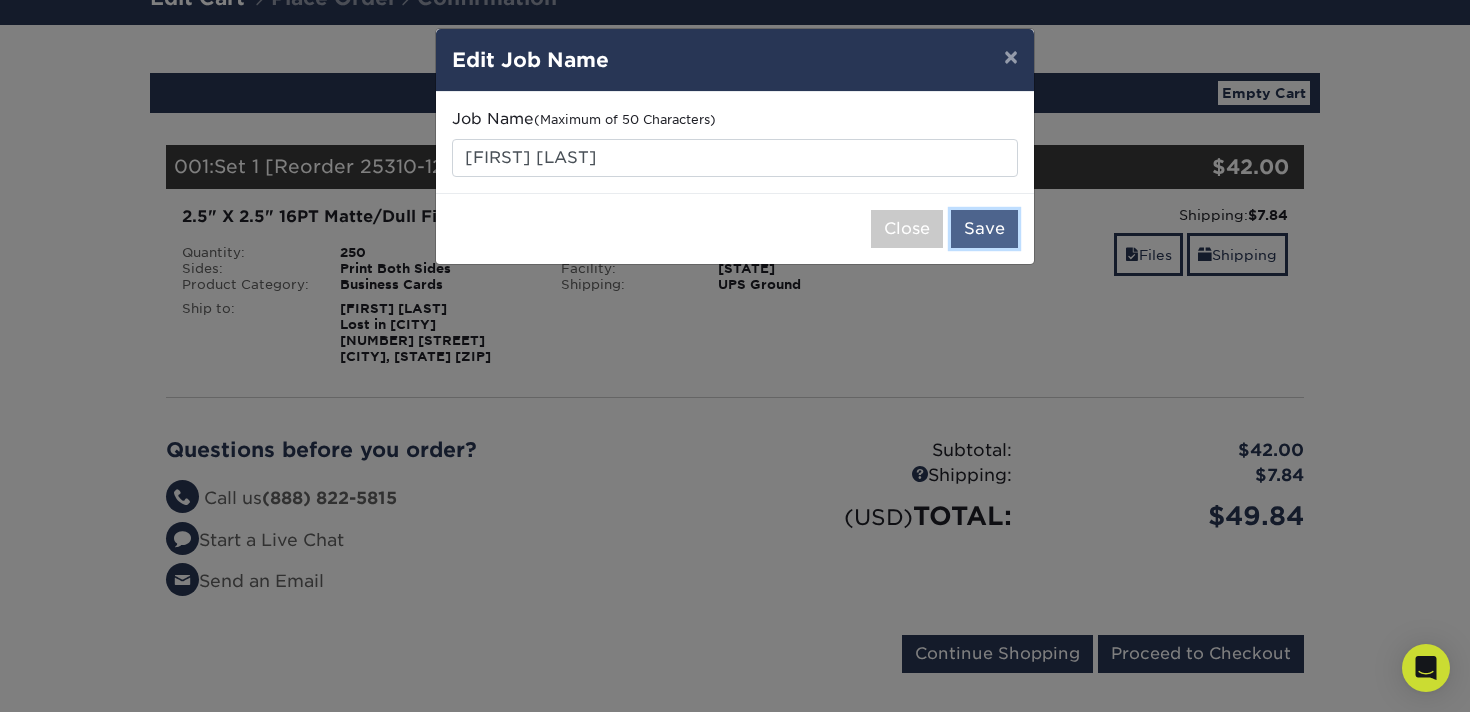 click on "Save" at bounding box center (984, 229) 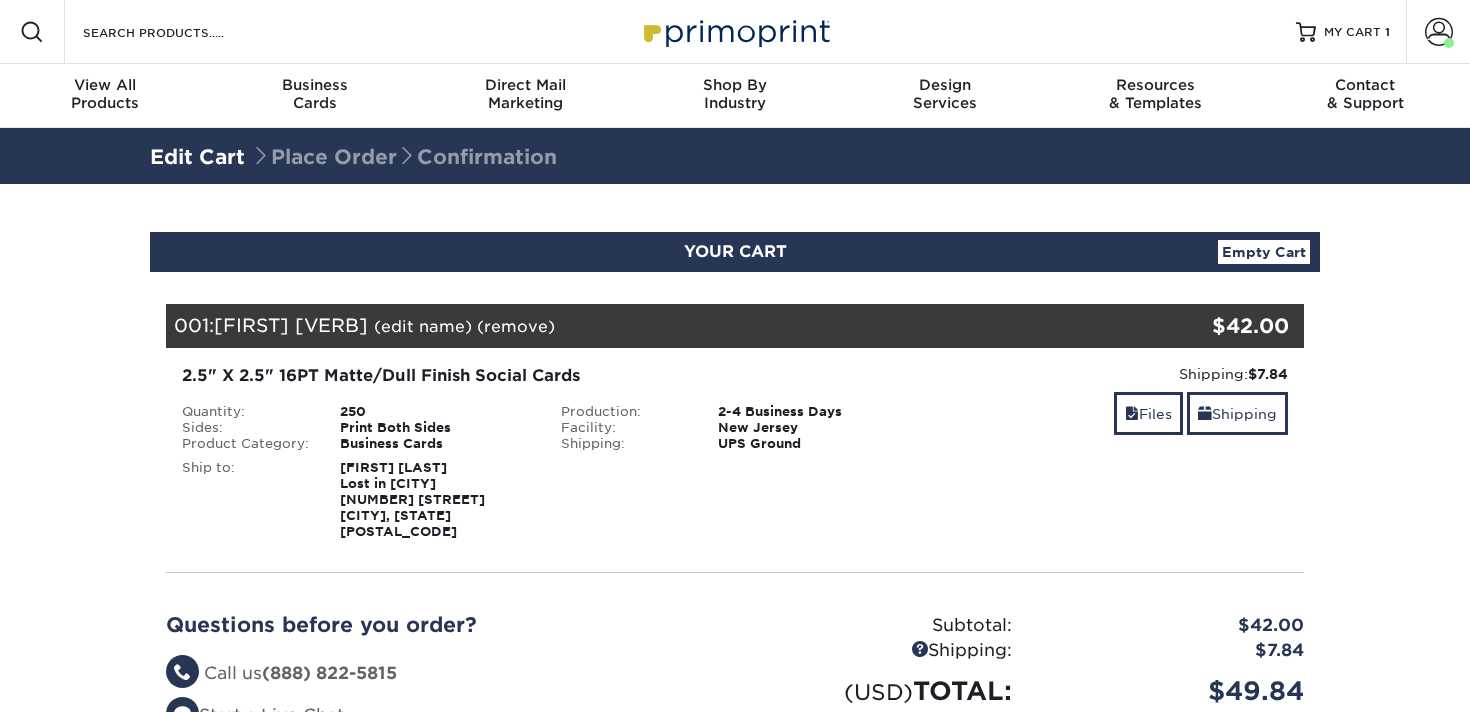 scroll, scrollTop: 0, scrollLeft: 0, axis: both 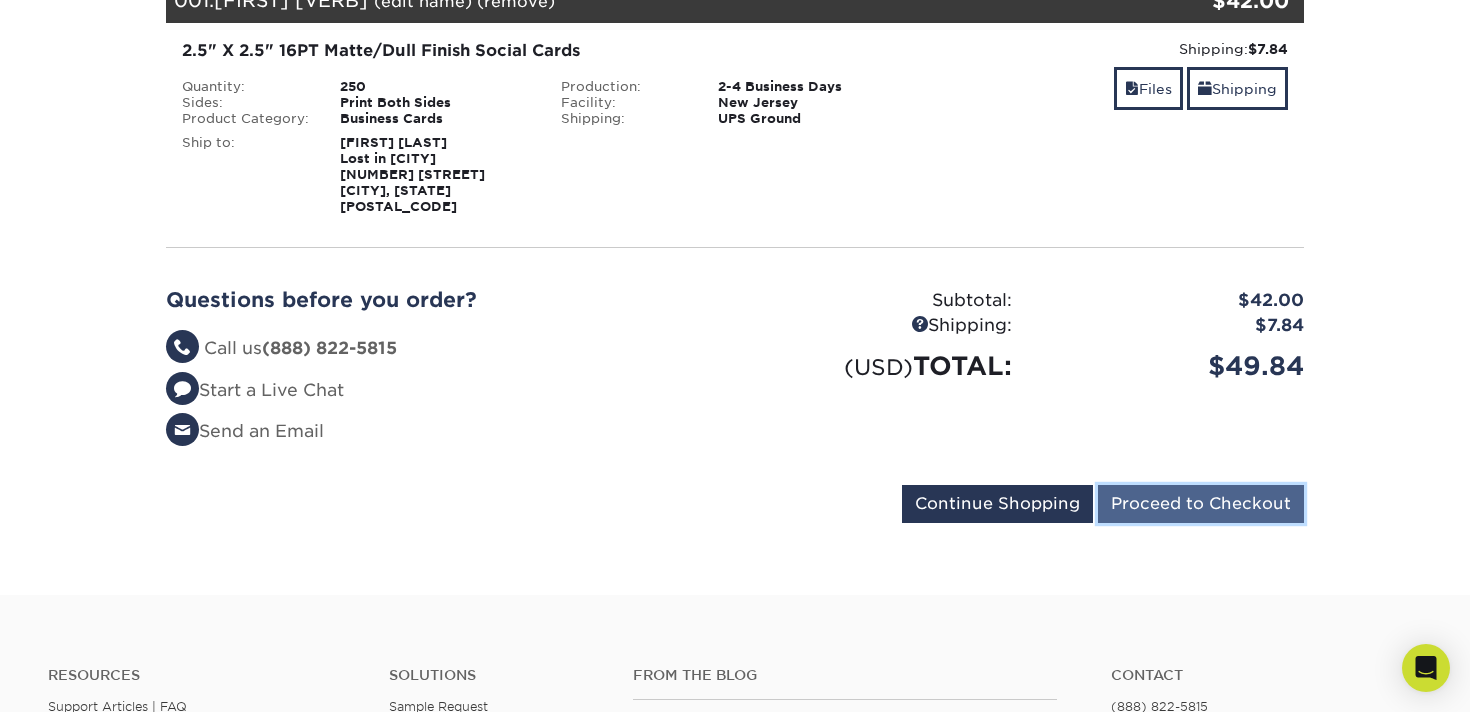 click on "Proceed to Checkout" at bounding box center (1201, 504) 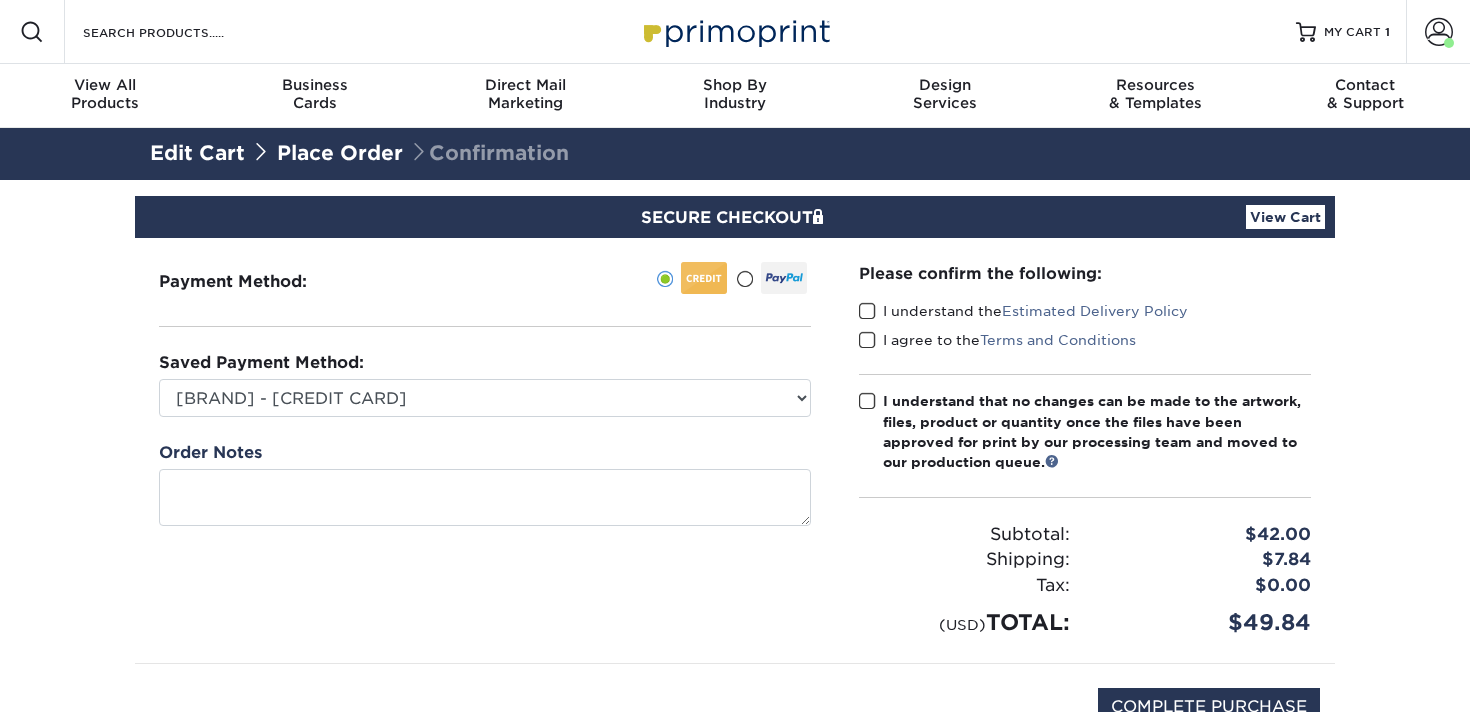 scroll, scrollTop: 0, scrollLeft: 0, axis: both 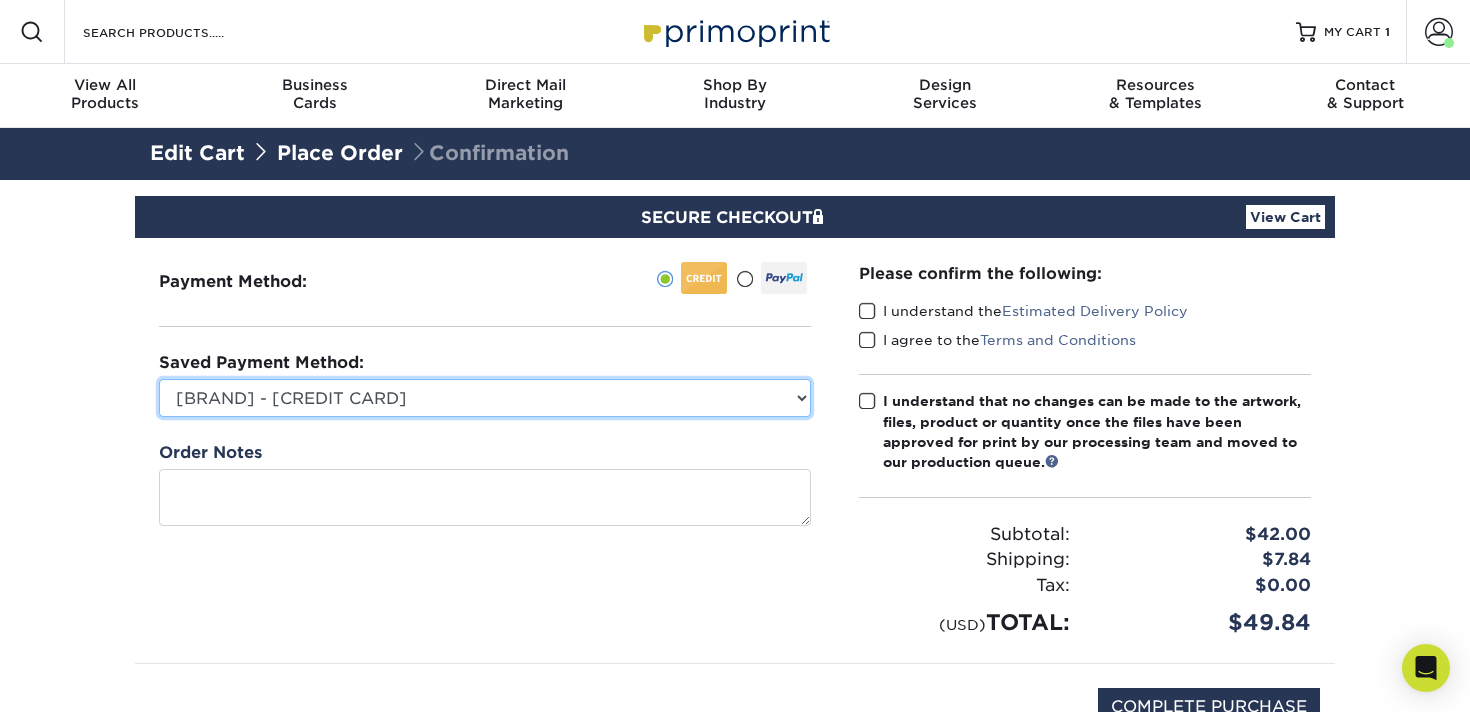 click on "Visa - XXXX3619 New Credit Card" at bounding box center (485, 398) 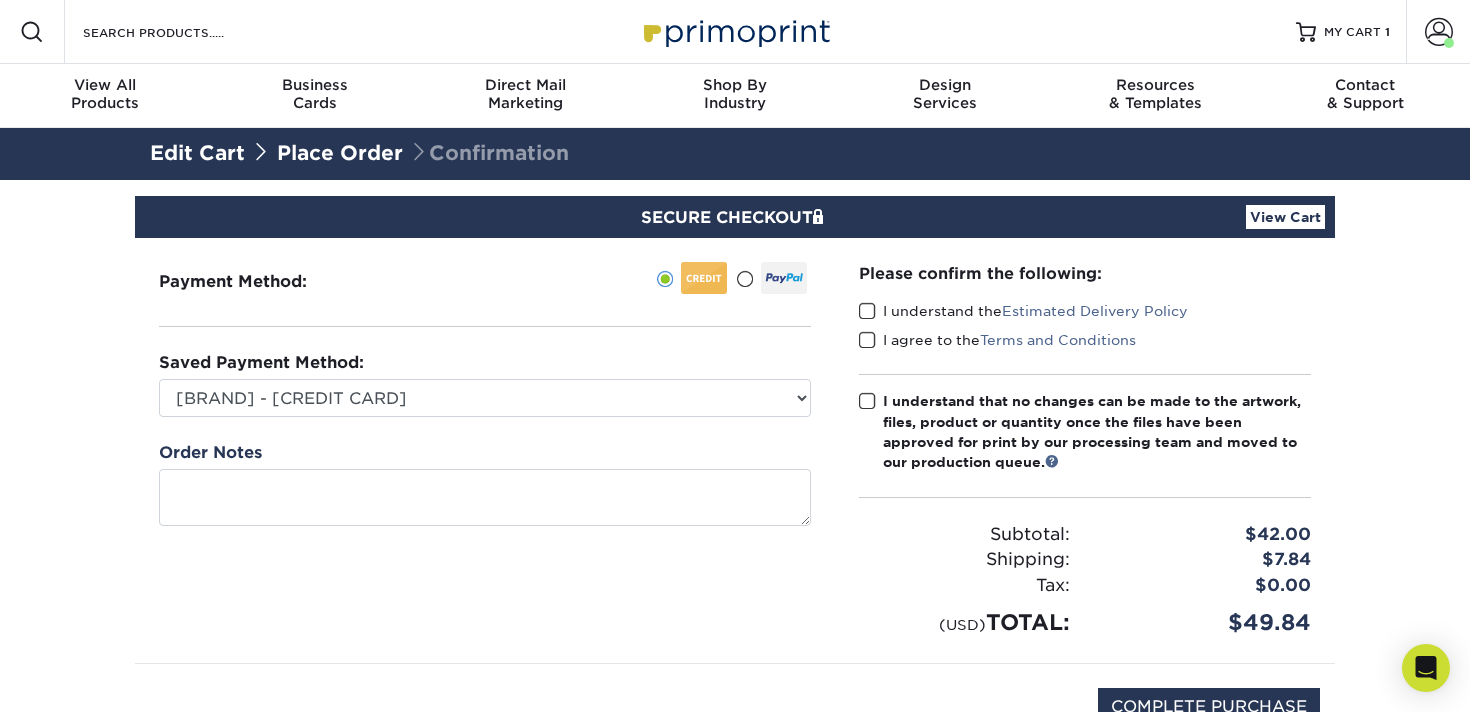 click at bounding box center [867, 311] 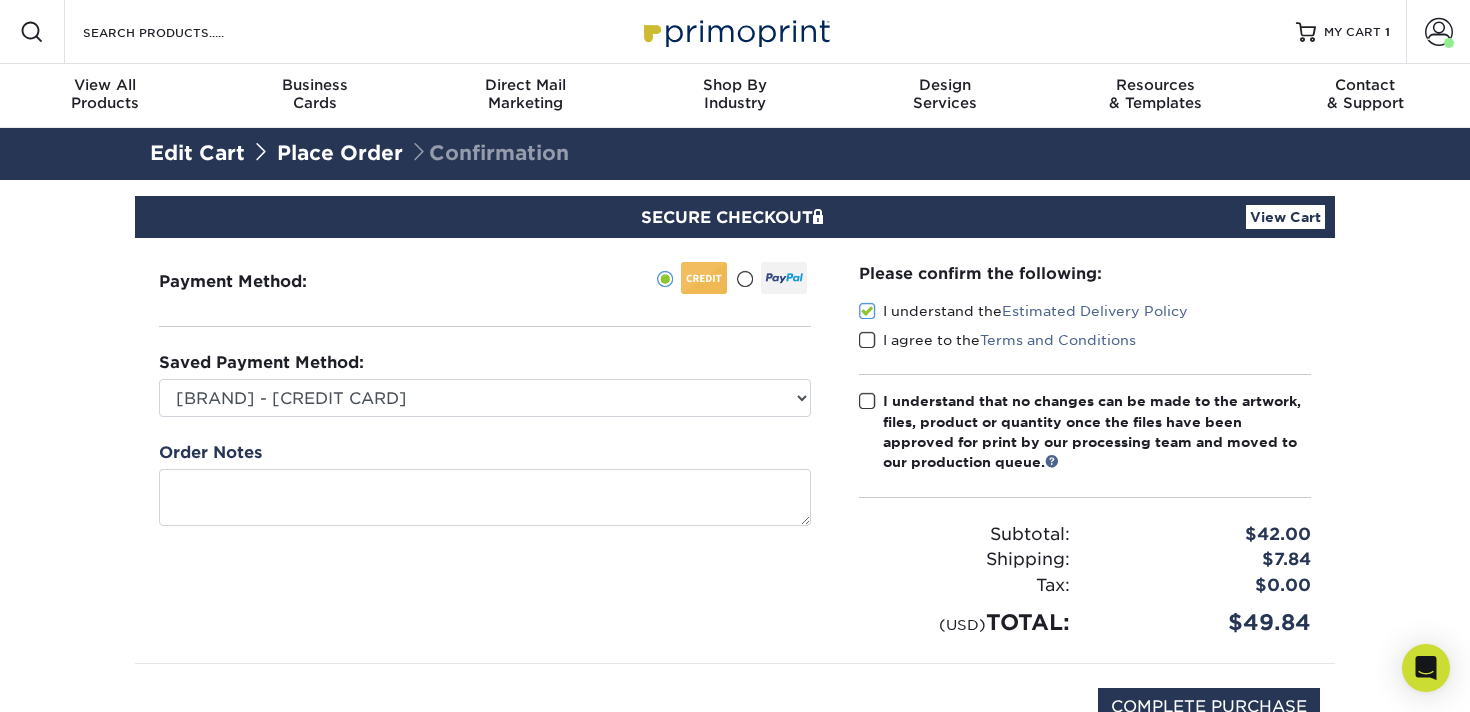 click at bounding box center (867, 401) 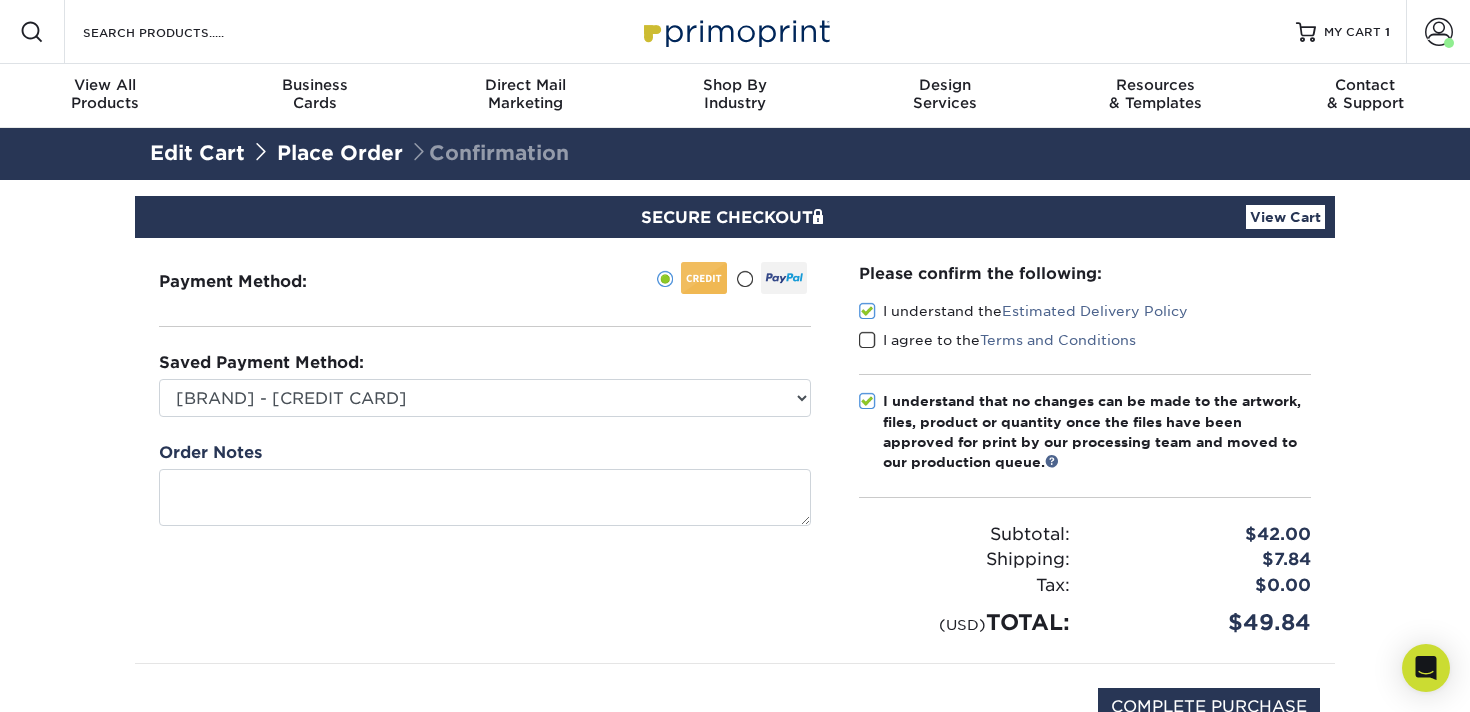 click at bounding box center [867, 340] 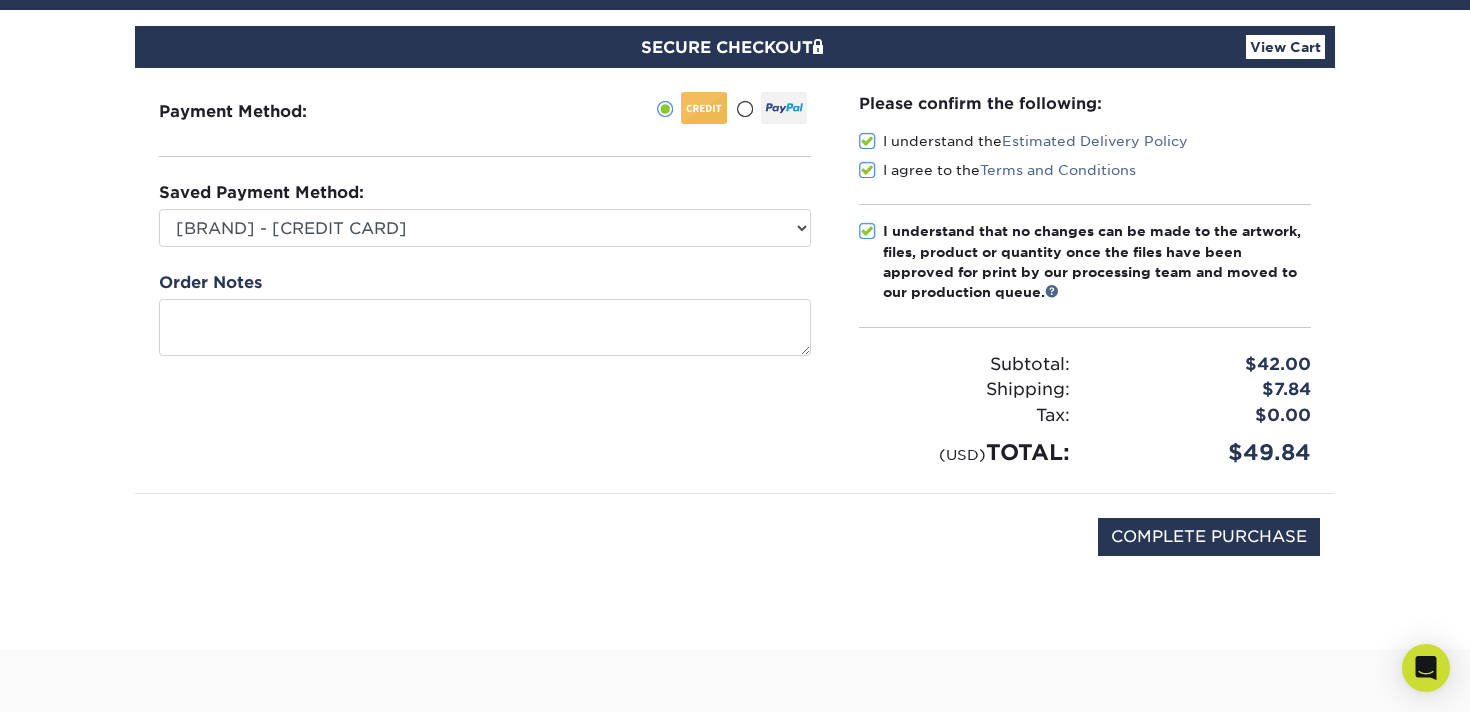 scroll, scrollTop: 171, scrollLeft: 0, axis: vertical 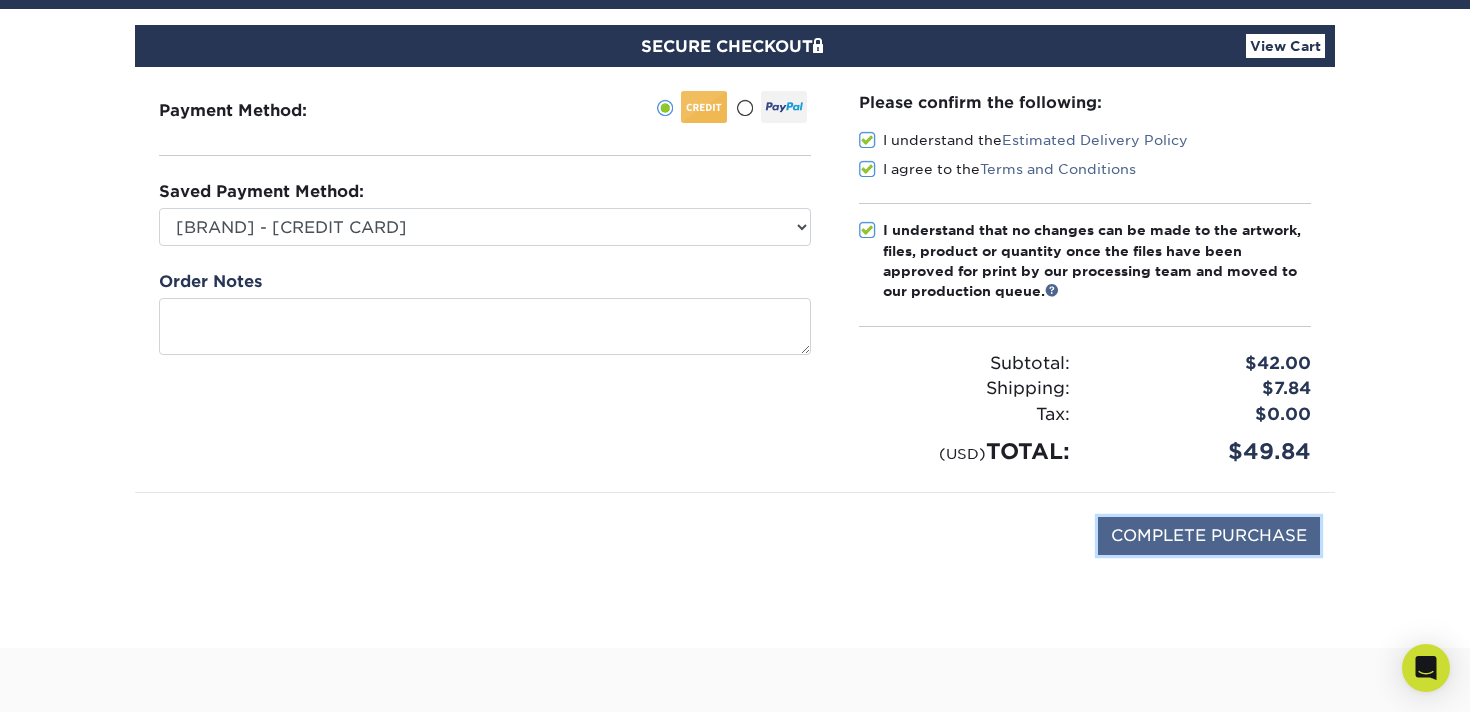 click on "COMPLETE PURCHASE" at bounding box center [1209, 536] 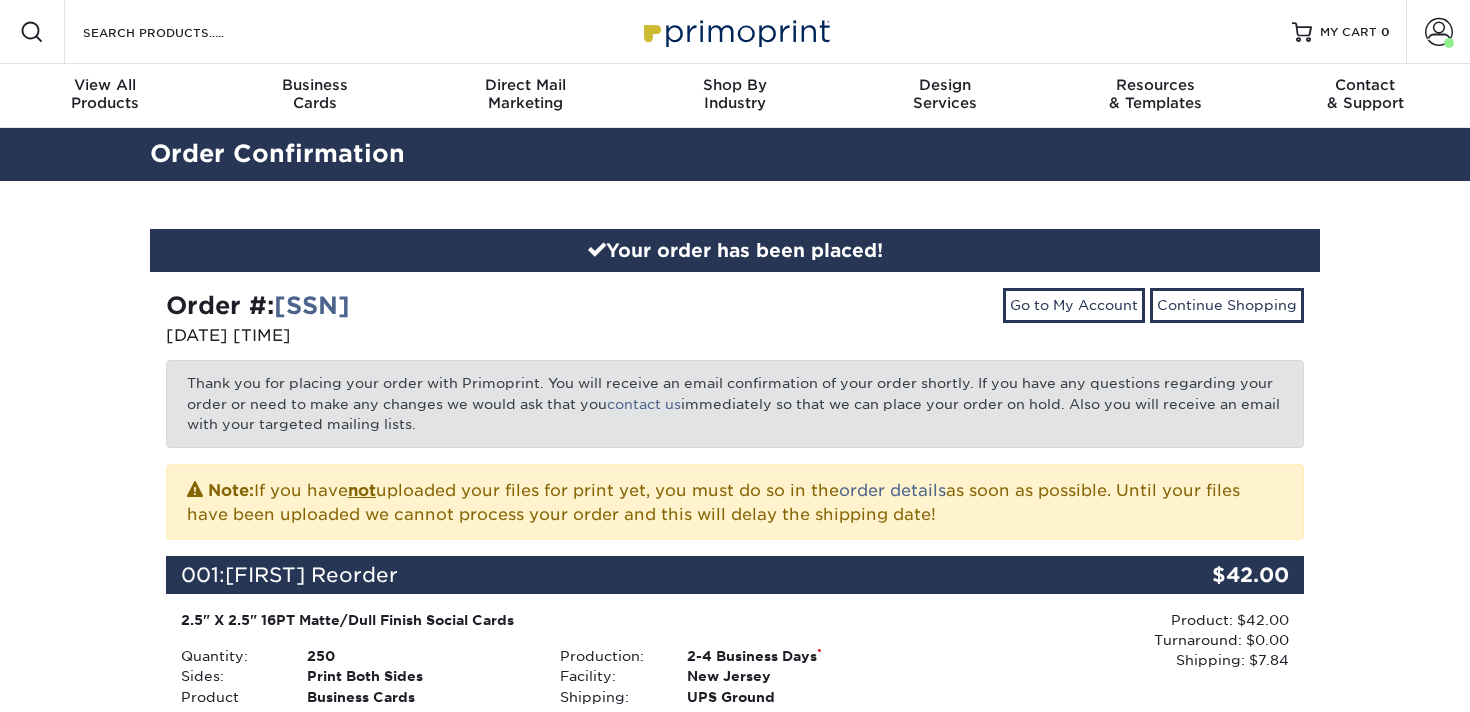 scroll, scrollTop: 0, scrollLeft: 0, axis: both 